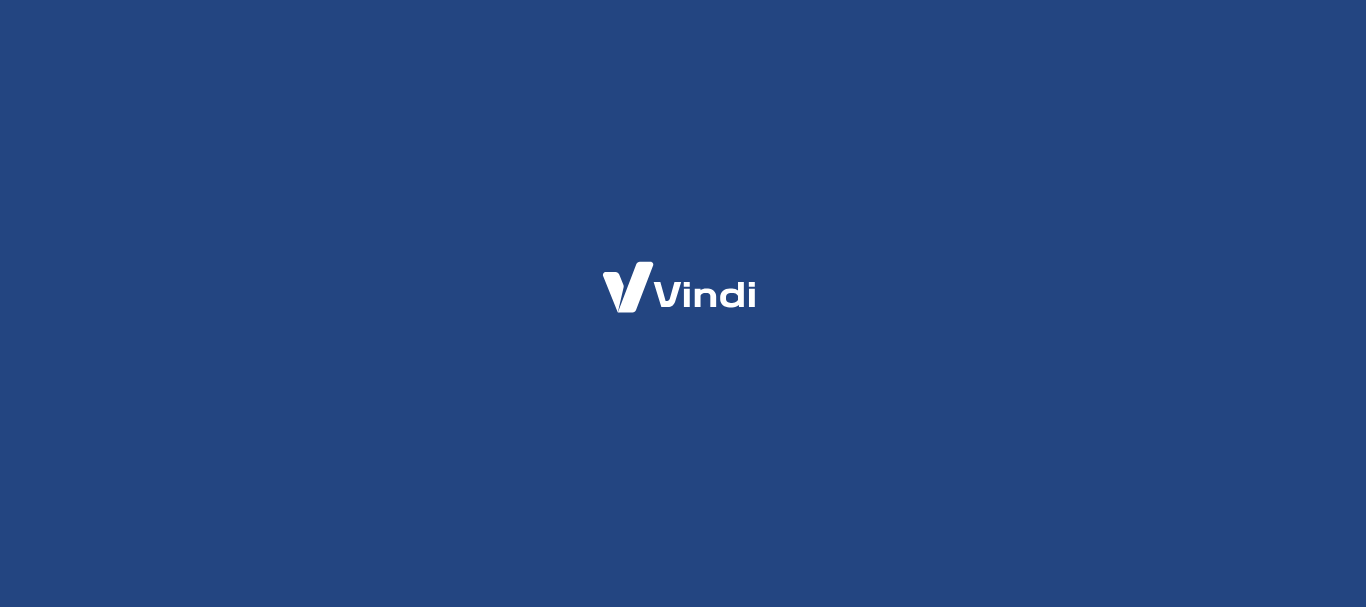 scroll, scrollTop: 0, scrollLeft: 0, axis: both 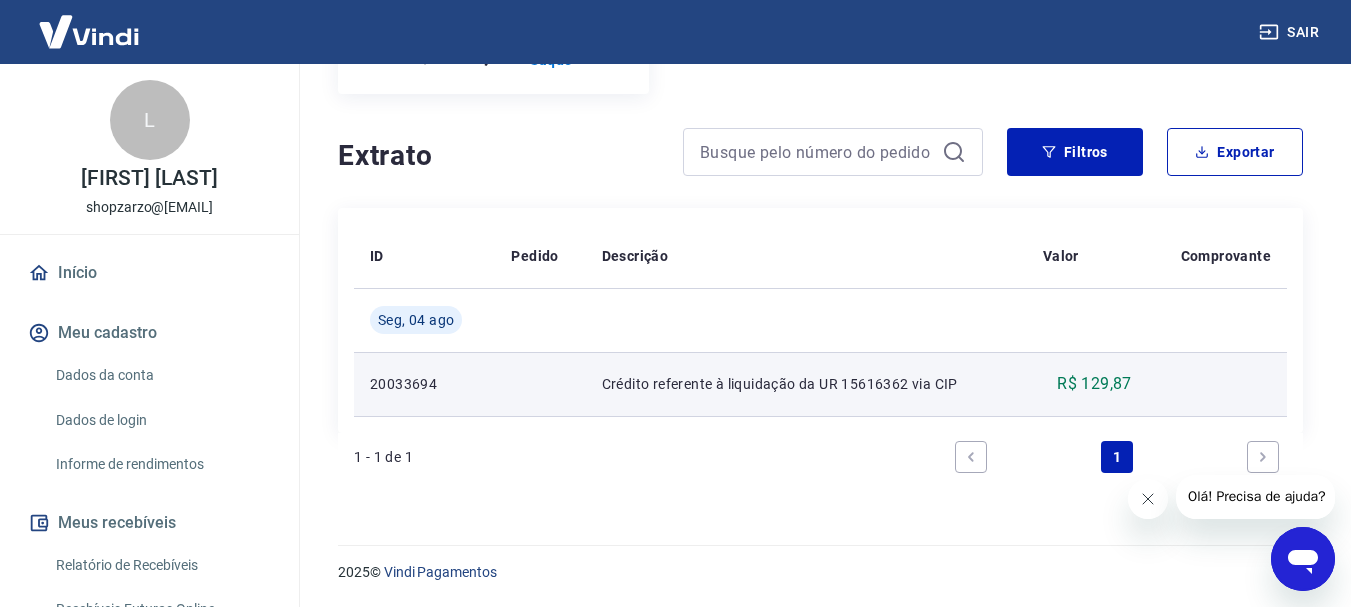 click on "Crédito referente à liquidação da UR 15616362 via CIP" at bounding box center (806, 384) 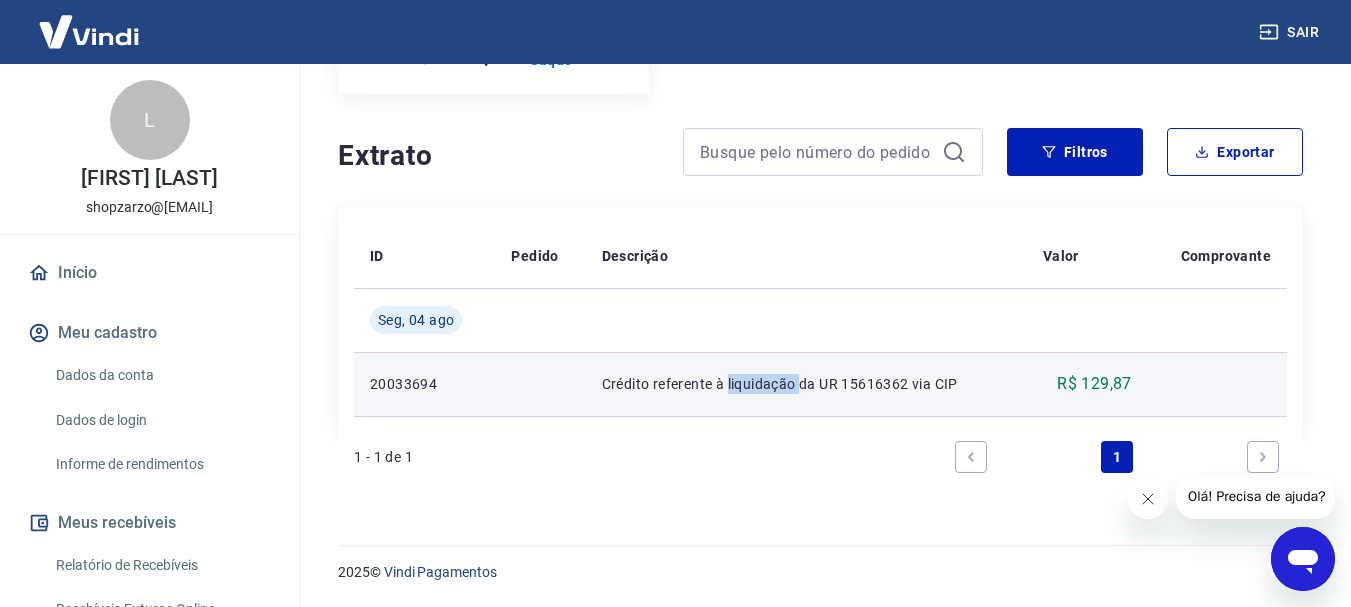 click on "Crédito referente à liquidação da UR 15616362 via CIP" at bounding box center (806, 384) 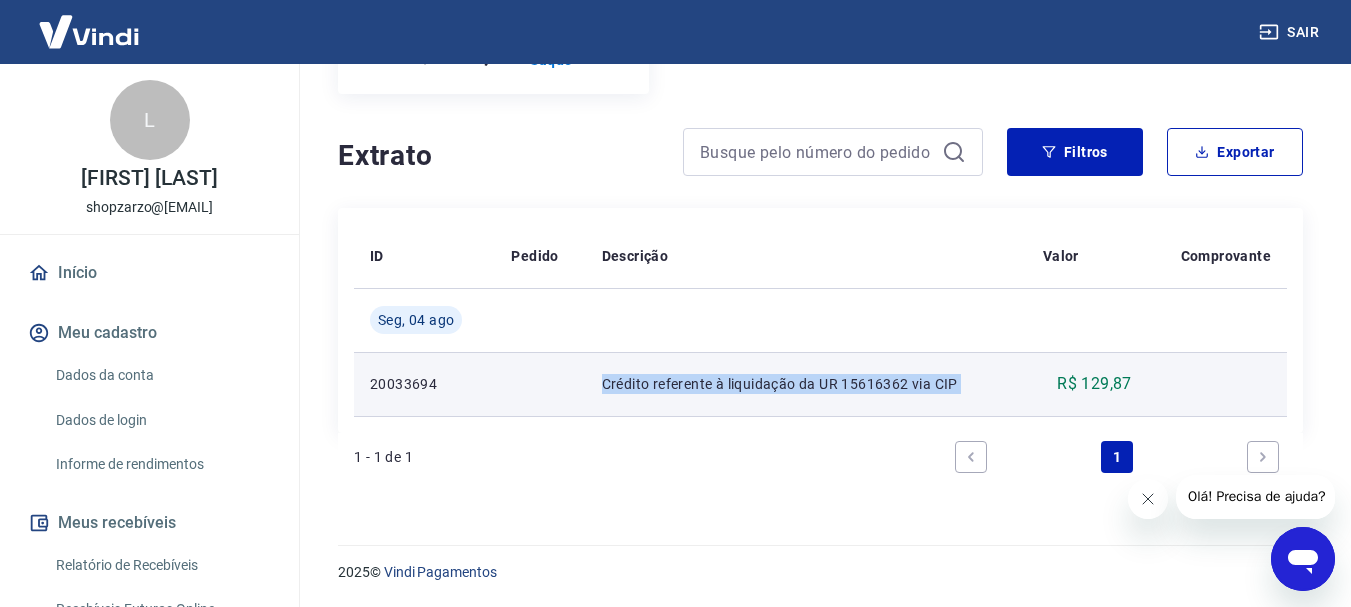 click on "Crédito referente à liquidação da UR 15616362 via CIP" at bounding box center (806, 384) 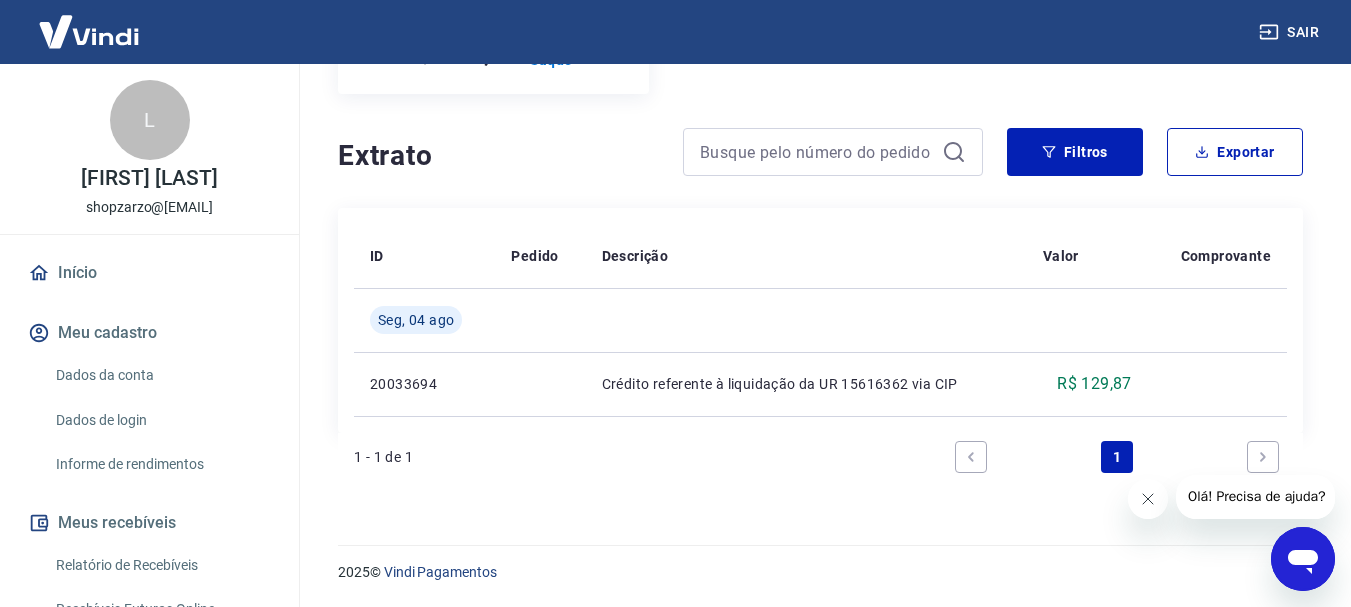 click on "1 - 1 de 1 1" at bounding box center (820, 457) 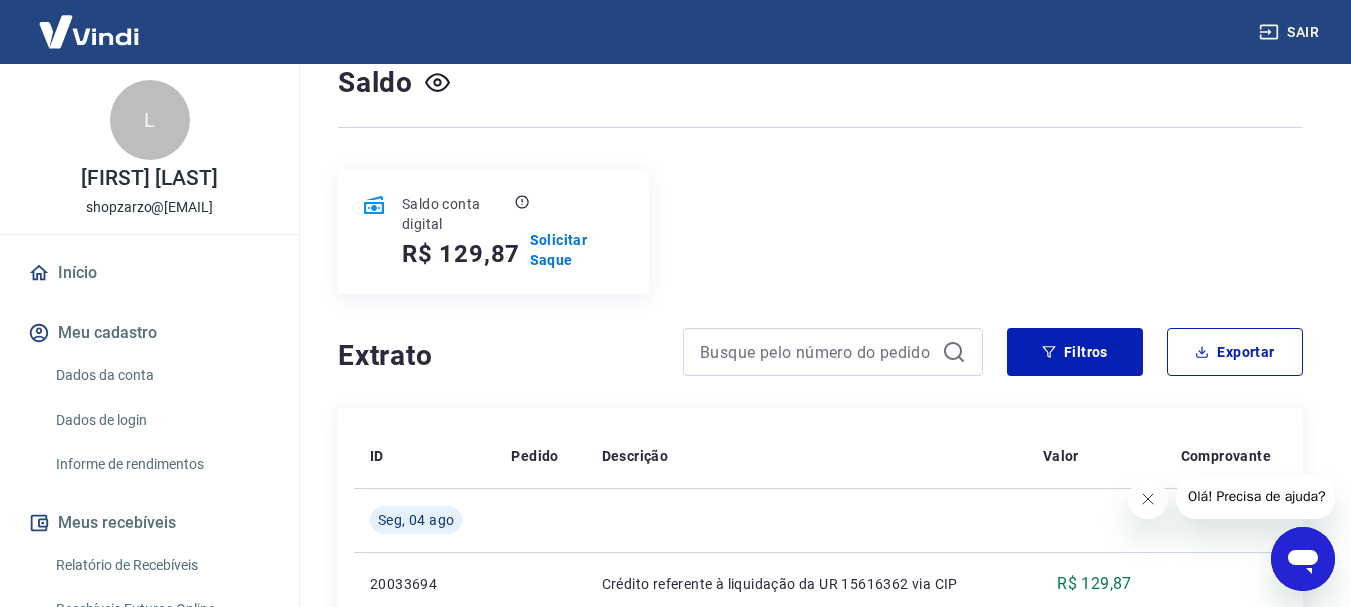 scroll, scrollTop: 0, scrollLeft: 0, axis: both 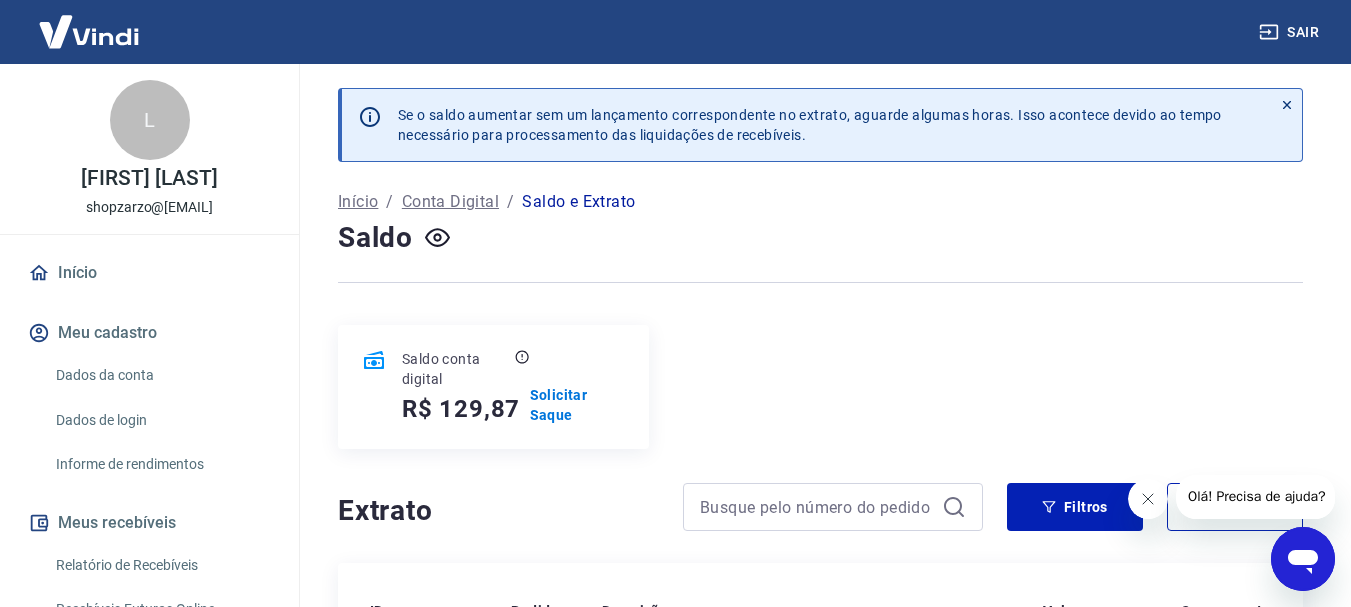 click on "Início" at bounding box center [358, 202] 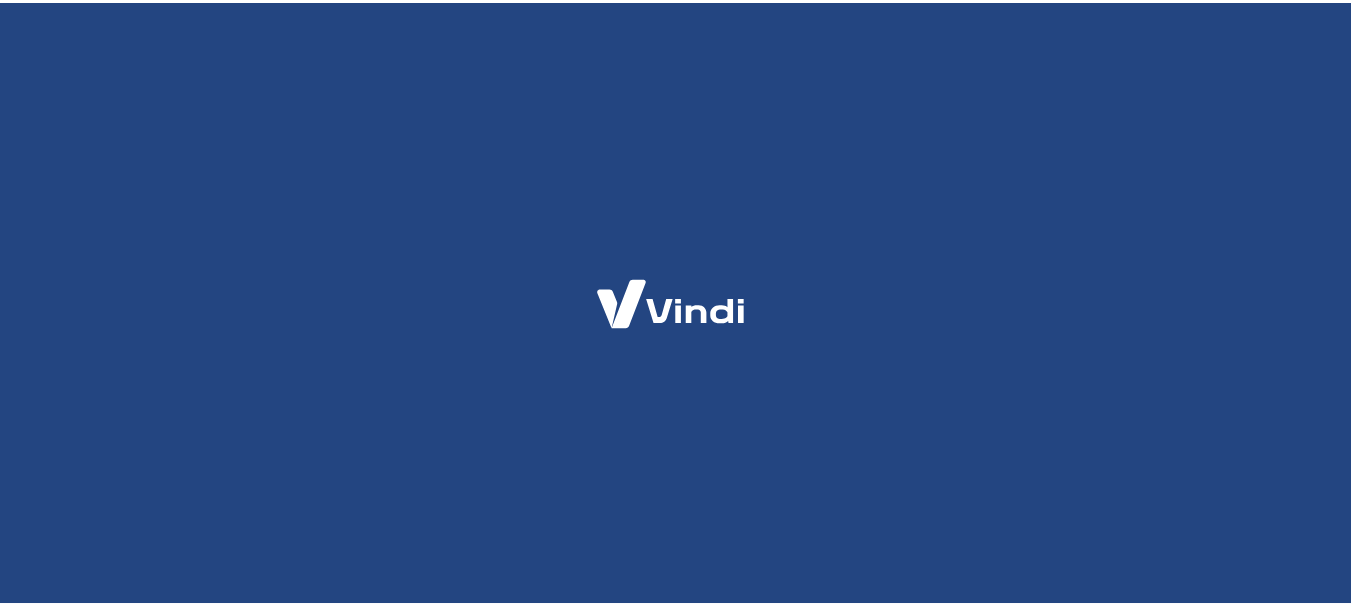 scroll, scrollTop: 0, scrollLeft: 0, axis: both 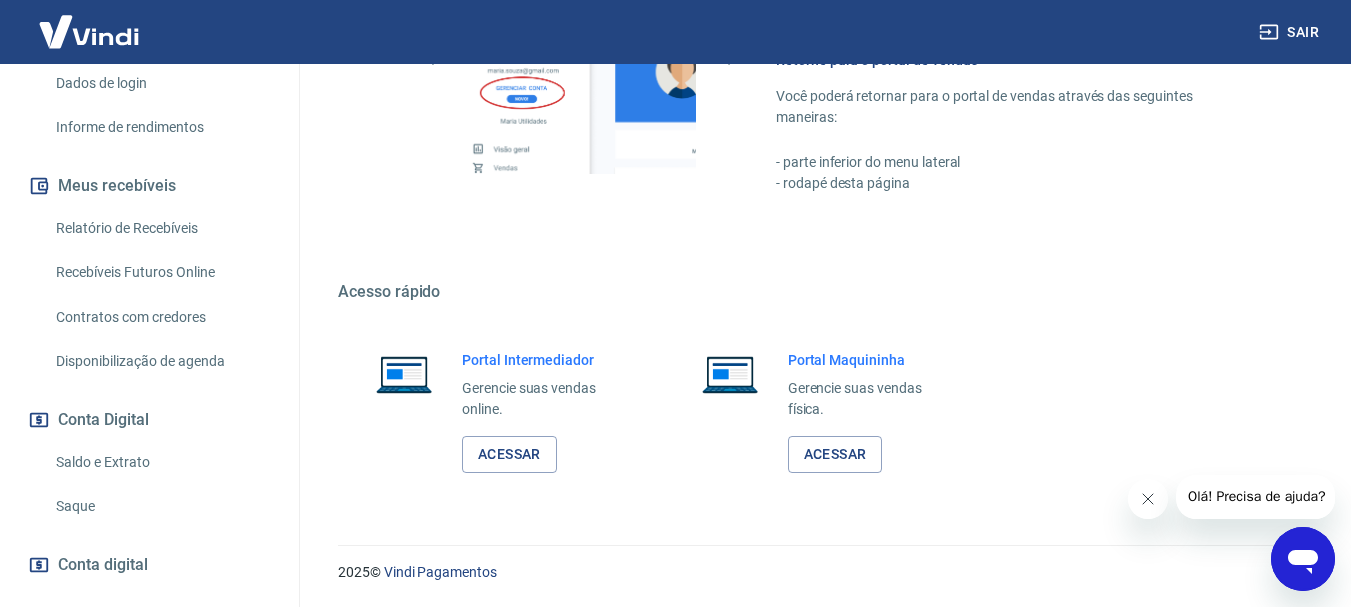 click on "Saldo e Extrato" at bounding box center (161, 462) 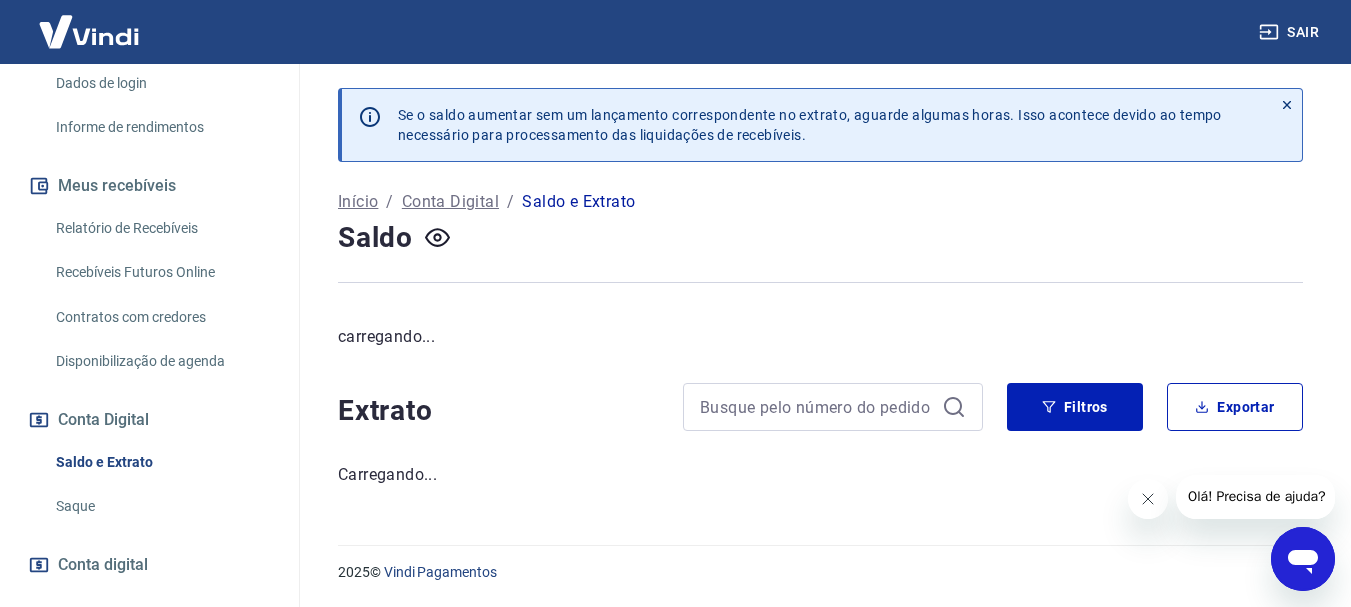 scroll, scrollTop: 0, scrollLeft: 0, axis: both 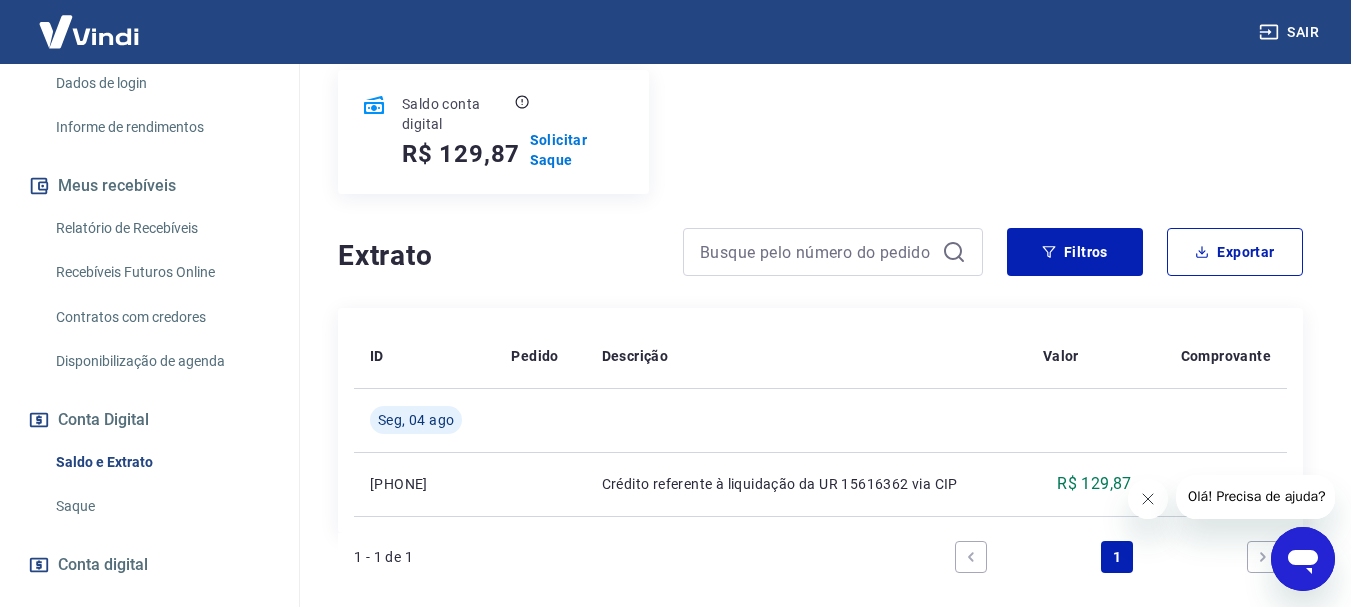 click 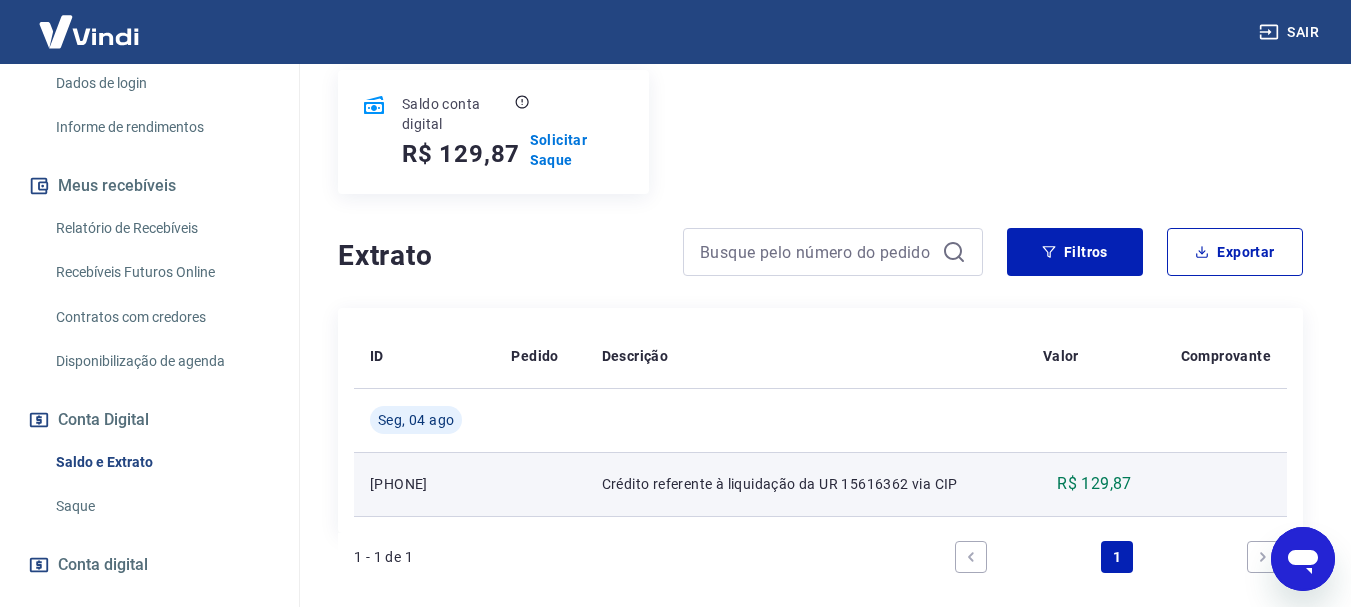 click on "Crédito referente à liquidação da UR 15616362 via CIP" at bounding box center [806, 484] 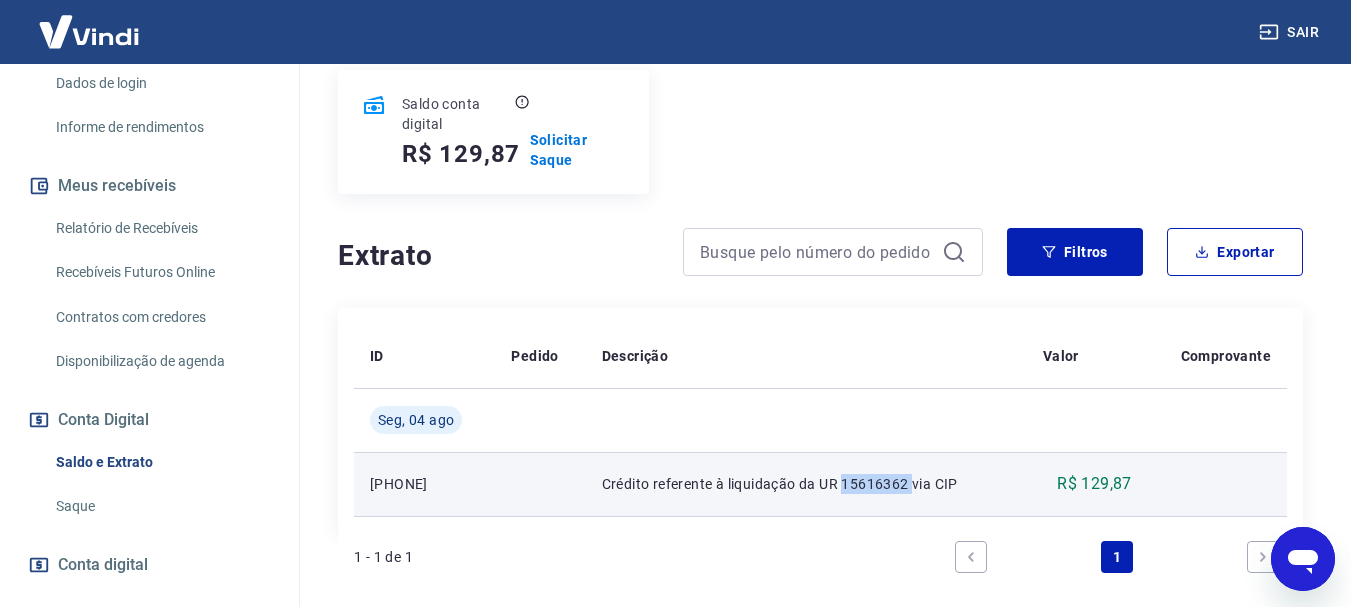 click on "Crédito referente à liquidação da UR 15616362 via CIP" at bounding box center (806, 484) 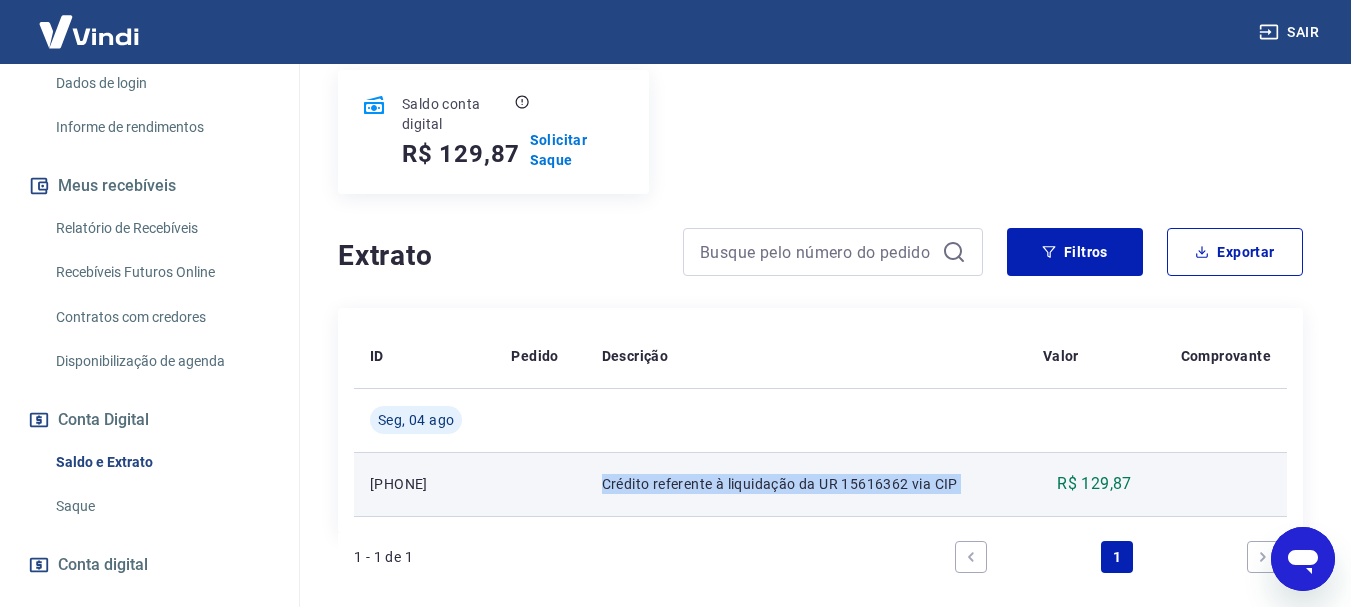 click on "Crédito referente à liquidação da UR 15616362 via CIP" at bounding box center [806, 484] 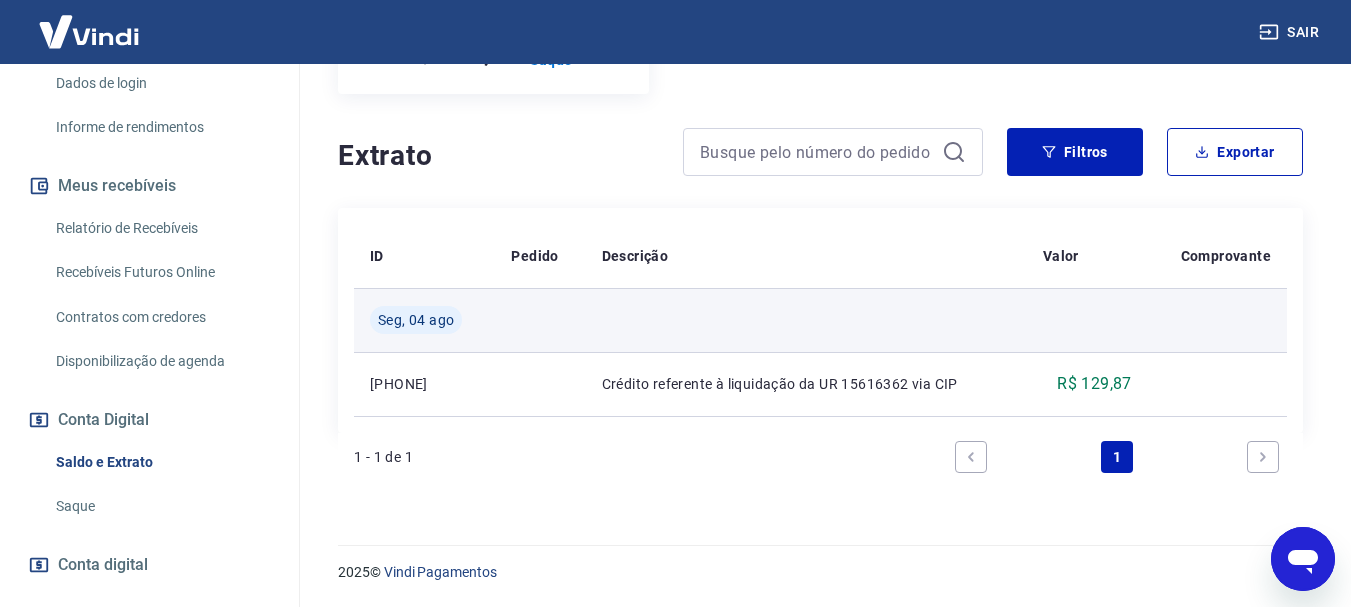 scroll, scrollTop: 255, scrollLeft: 0, axis: vertical 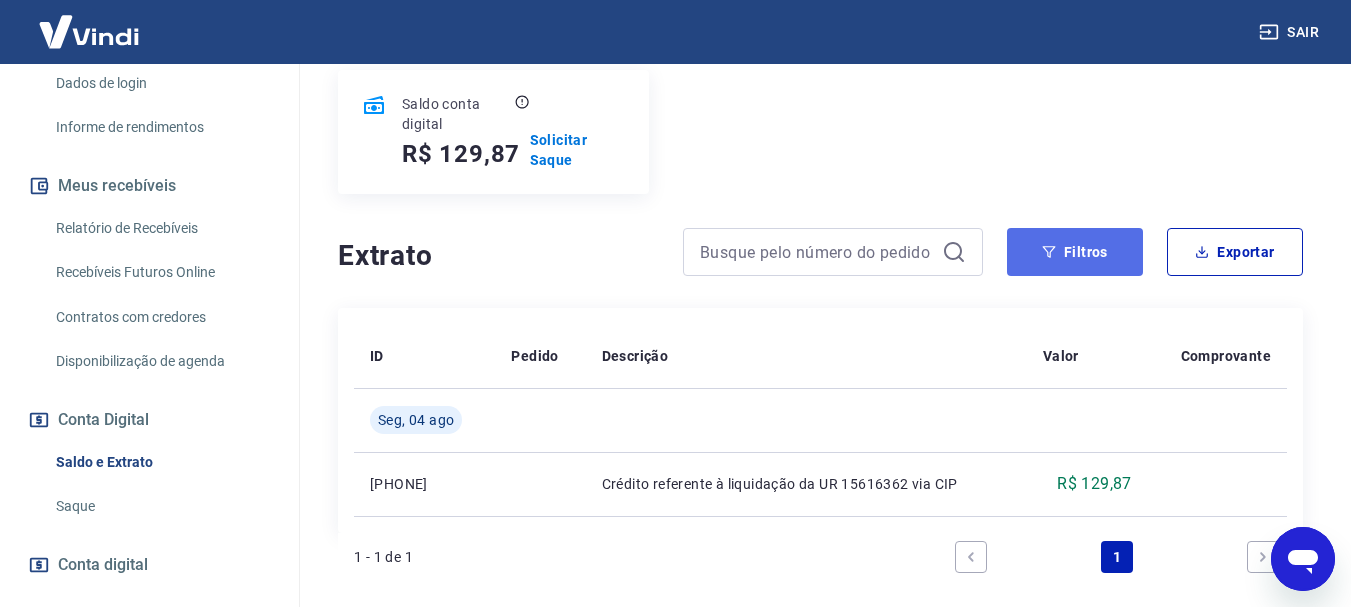 click on "Filtros" at bounding box center (1075, 252) 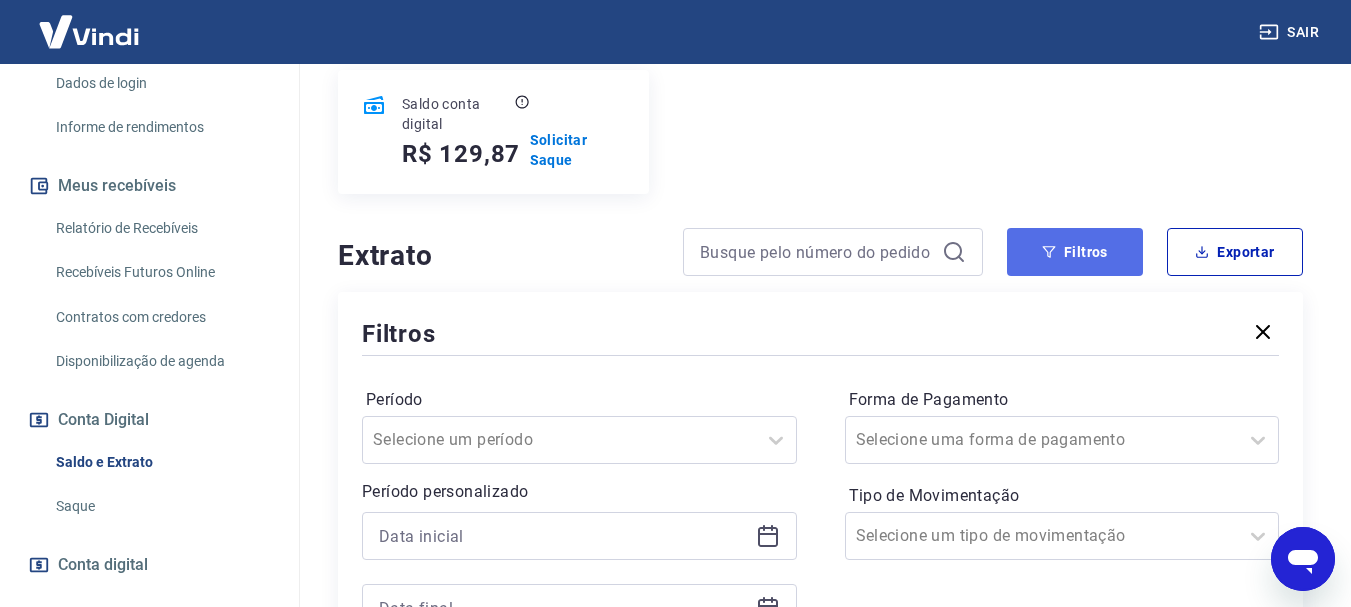 click on "Filtros" at bounding box center (1075, 252) 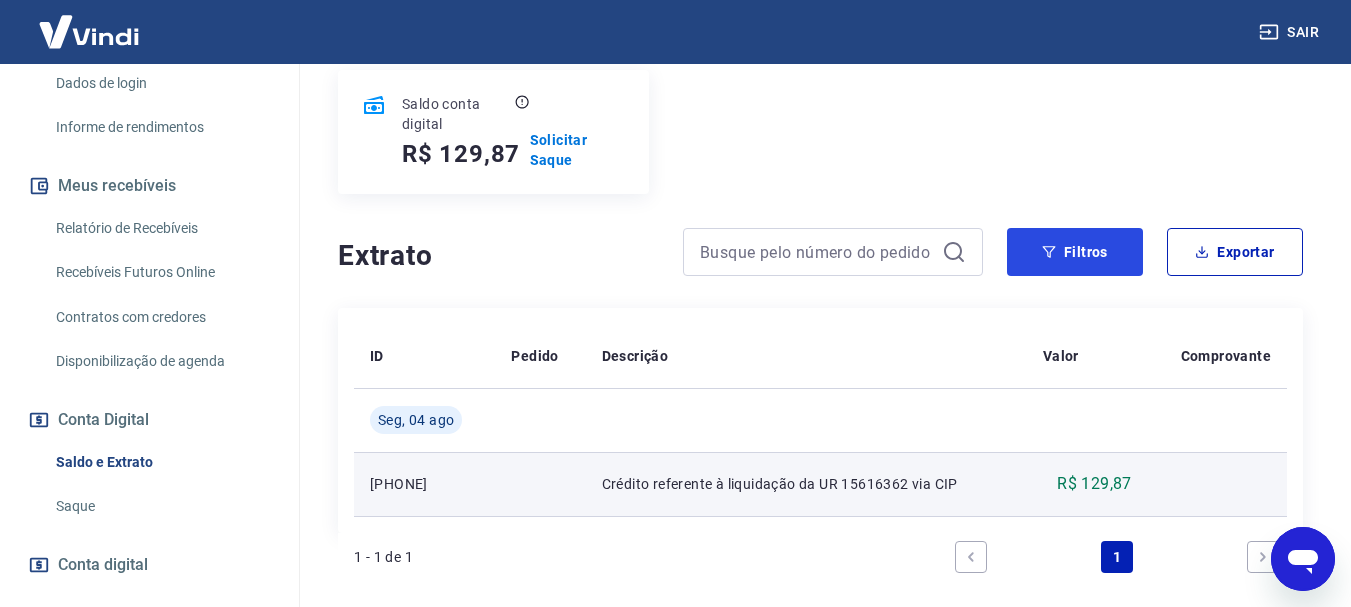 scroll, scrollTop: 355, scrollLeft: 0, axis: vertical 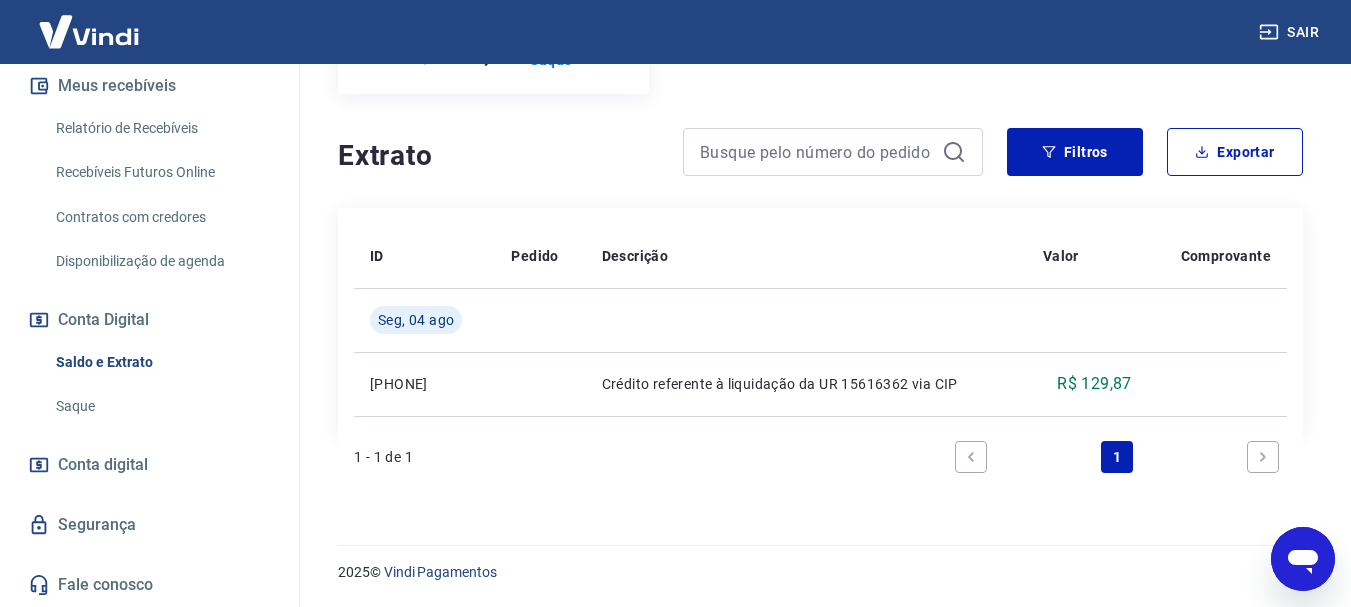 click on "Saque" at bounding box center [161, 406] 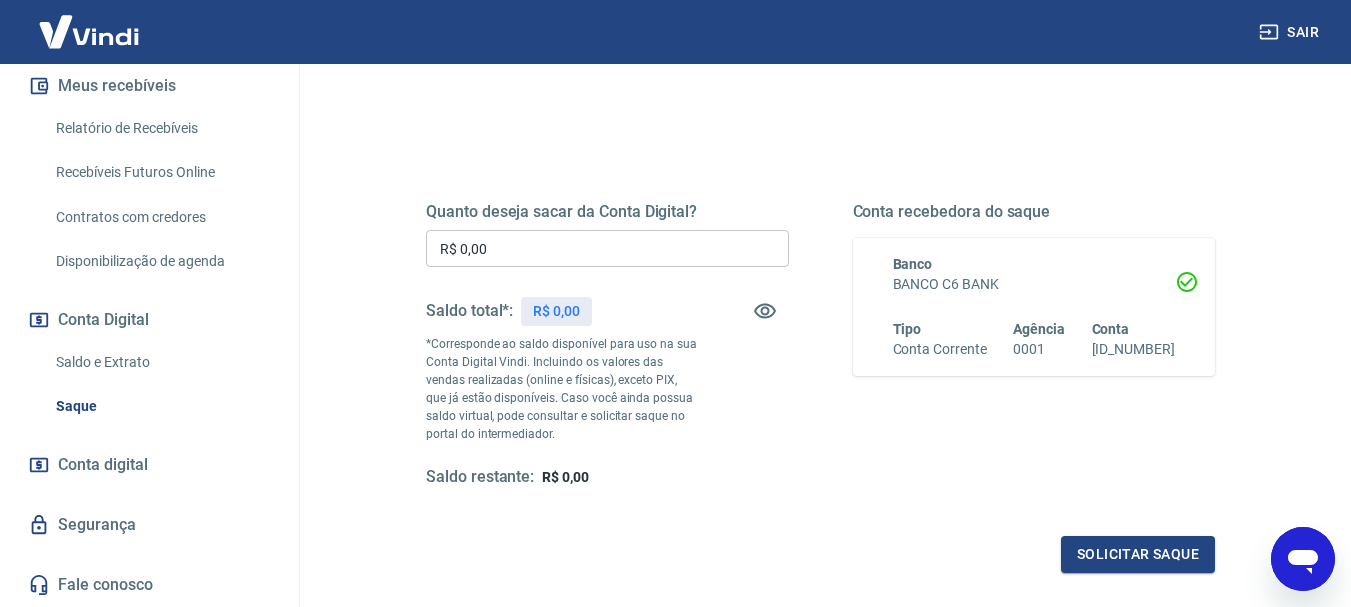 scroll, scrollTop: 300, scrollLeft: 0, axis: vertical 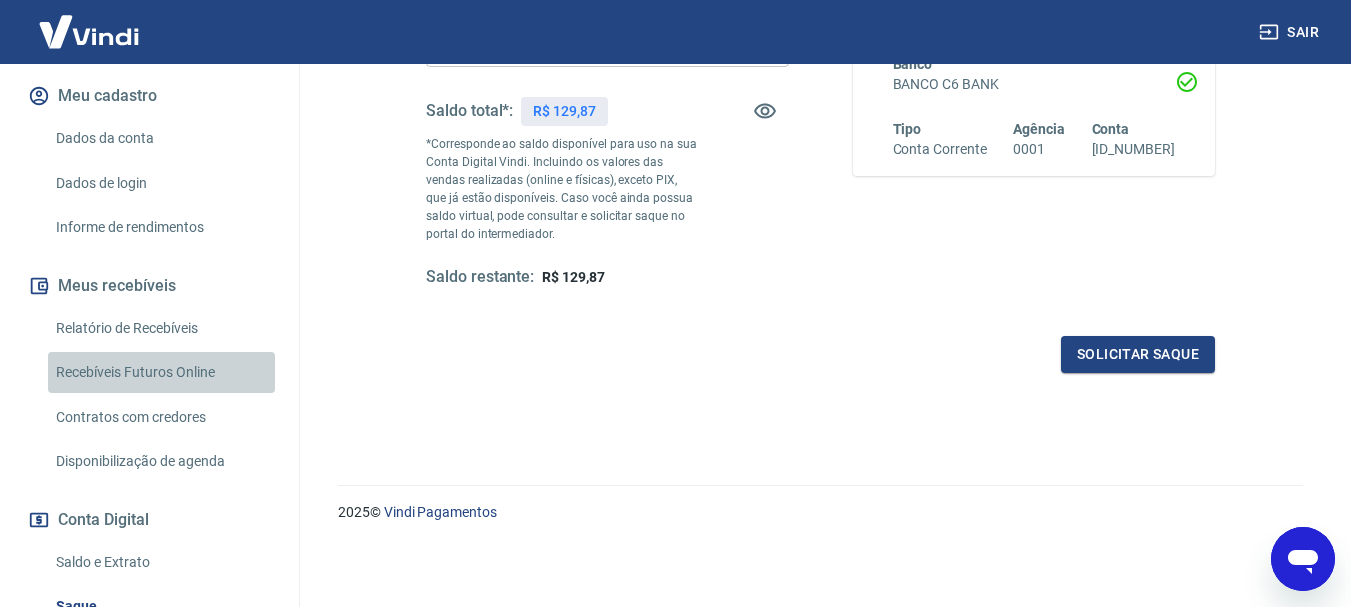 click on "Recebíveis Futuros Online" at bounding box center [161, 372] 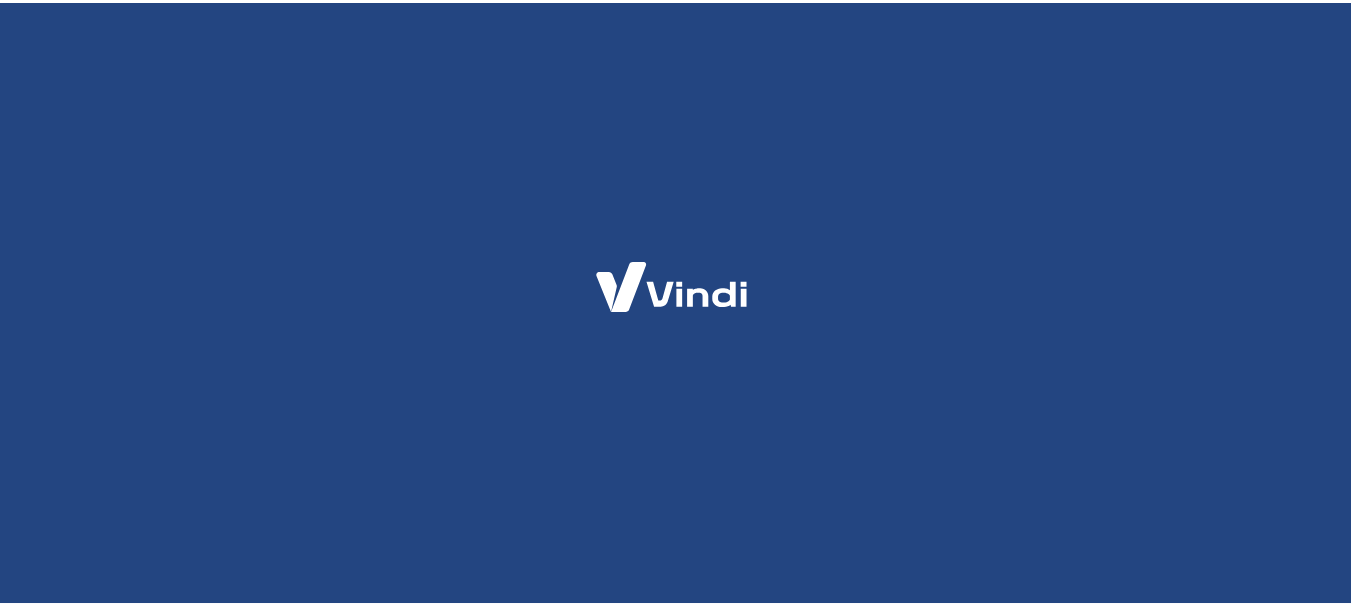 scroll, scrollTop: 0, scrollLeft: 0, axis: both 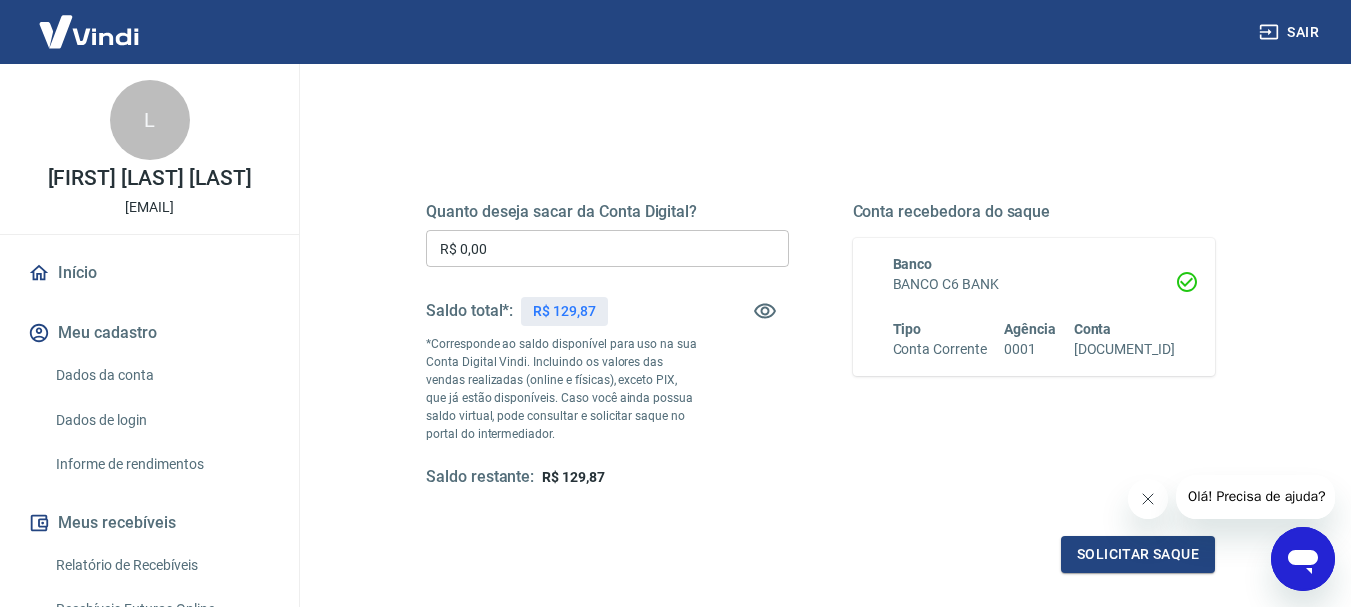 click on "*Corresponde ao saldo disponível para uso na sua Conta Digital Vindi. Incluindo os valores das vendas realizadas (online e físicas), exceto PIX, que já estão disponíveis. Caso você ainda possua saldo virtual, pode consultar e solicitar saque no portal do intermediador." at bounding box center (562, 389) 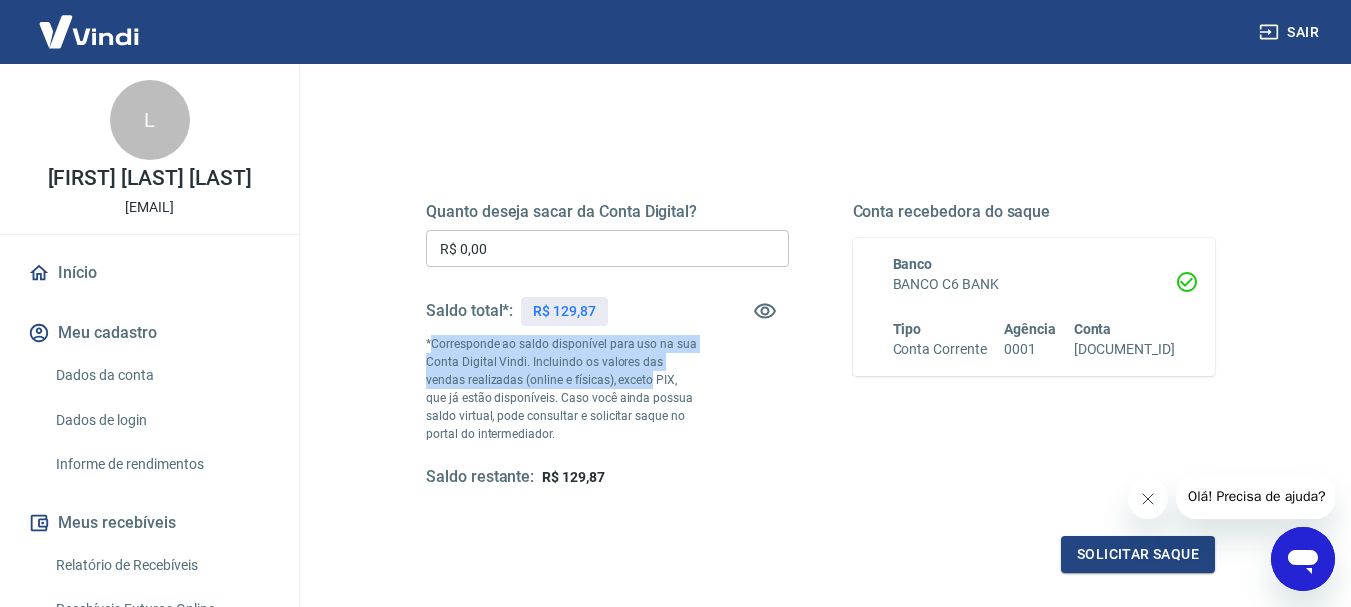 drag, startPoint x: 458, startPoint y: 343, endPoint x: 640, endPoint y: 385, distance: 186.7833 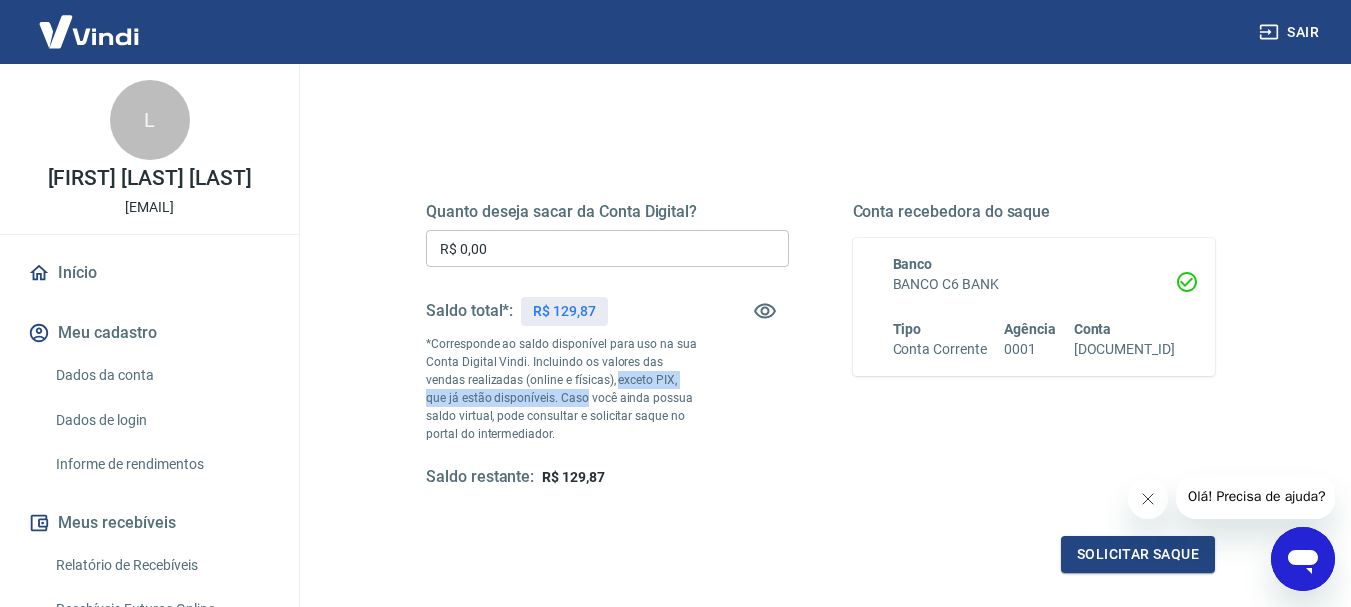 drag, startPoint x: 640, startPoint y: 385, endPoint x: 603, endPoint y: 399, distance: 39.56008 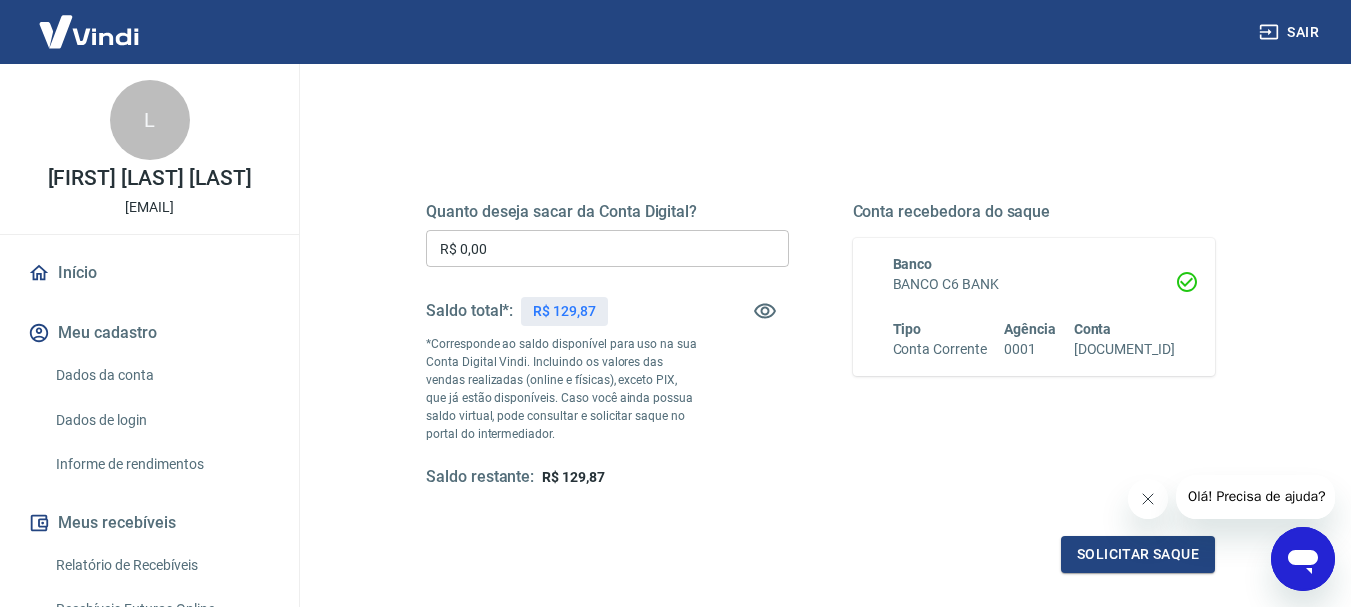 click on "*Corresponde ao saldo disponível para uso na sua Conta Digital Vindi. Incluindo os valores das vendas realizadas (online e físicas), exceto PIX, que já estão disponíveis. Caso você ainda possua saldo virtual, pode consultar e solicitar saque no portal do intermediador." at bounding box center (562, 389) 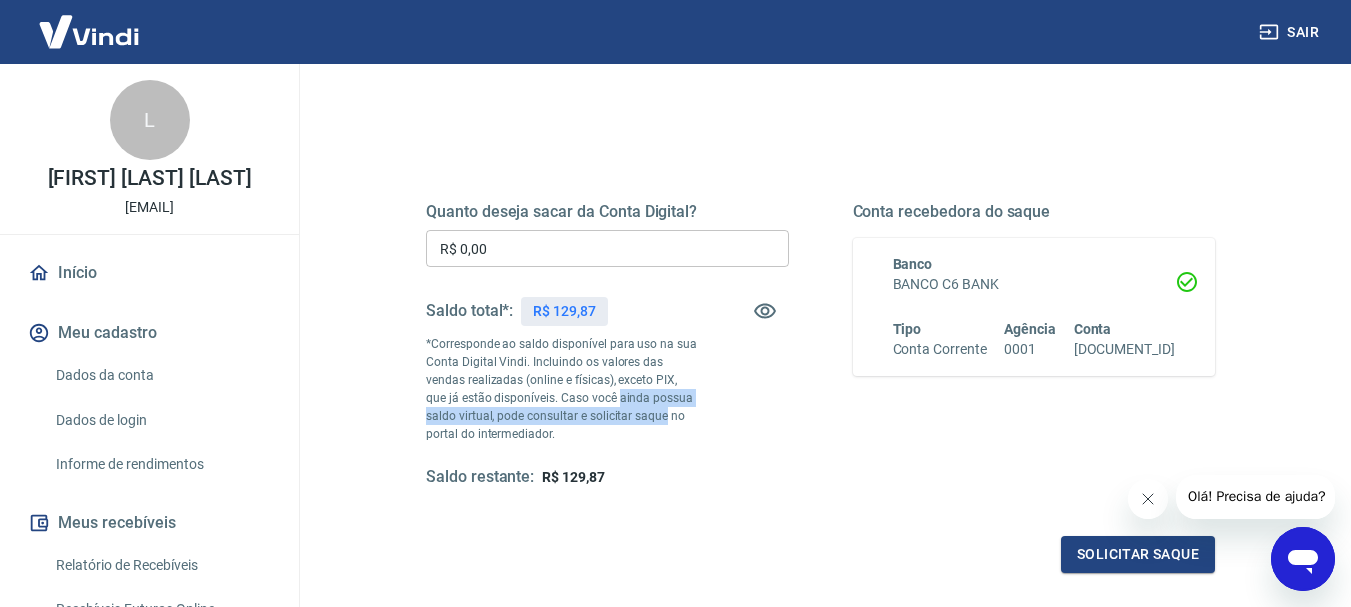drag, startPoint x: 630, startPoint y: 399, endPoint x: 648, endPoint y: 416, distance: 24.758837 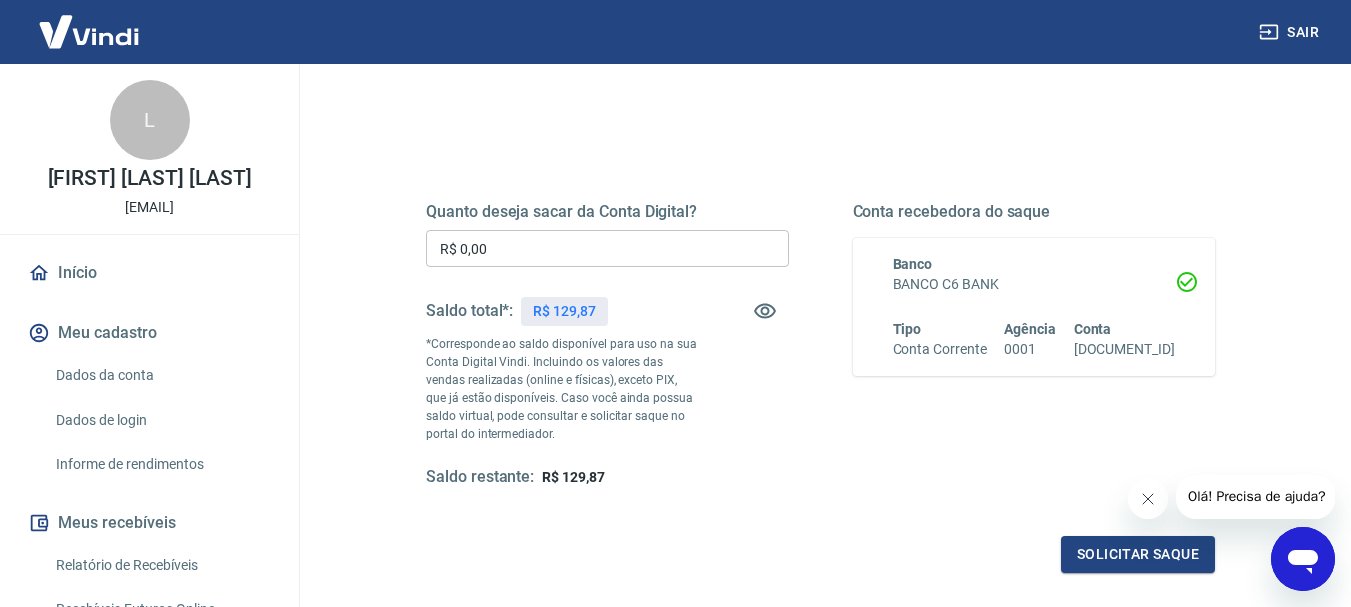 click on "R$ 129,87" at bounding box center [573, 477] 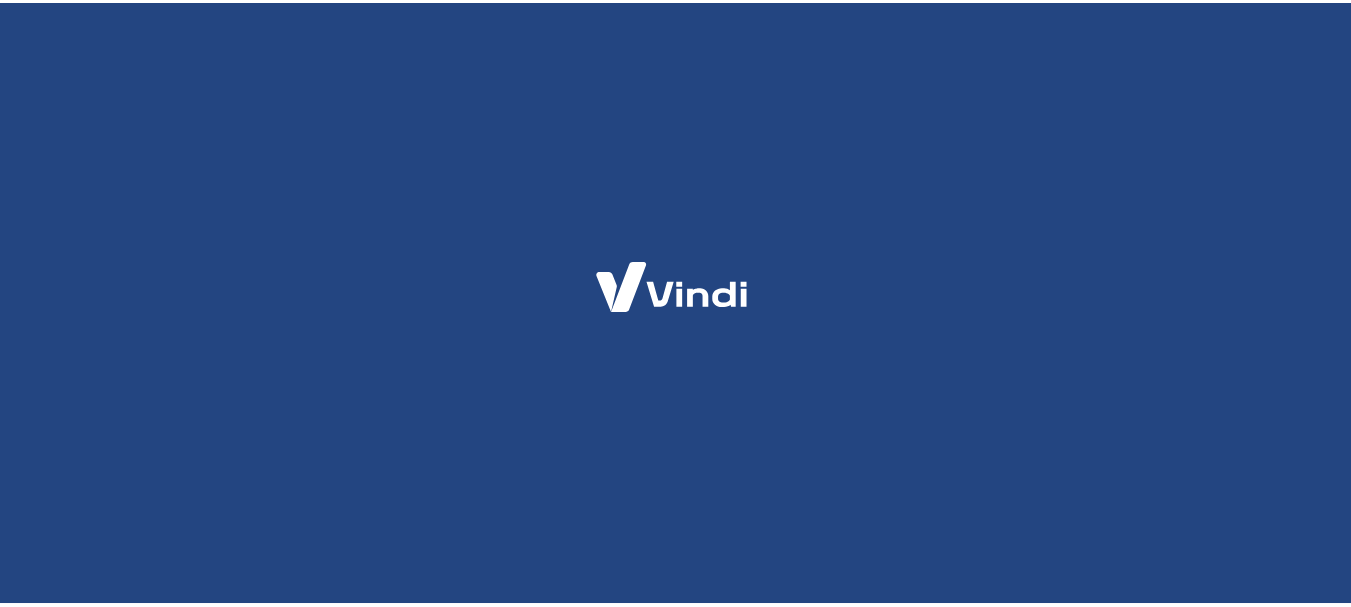 scroll, scrollTop: 0, scrollLeft: 0, axis: both 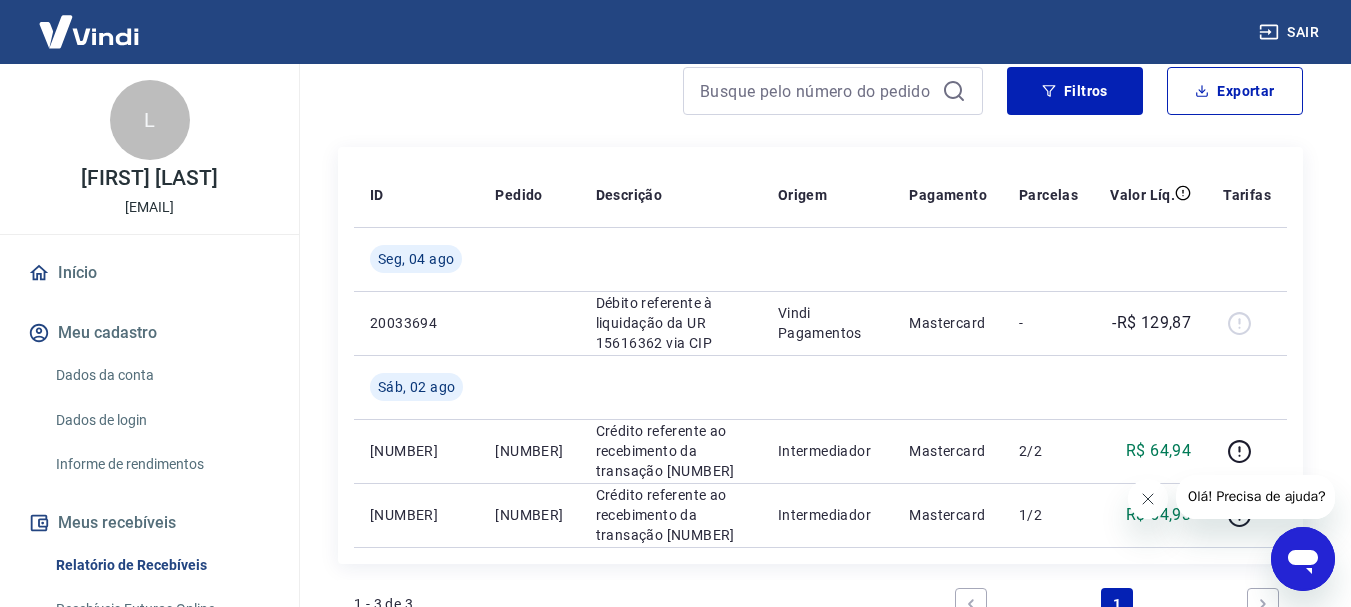 click 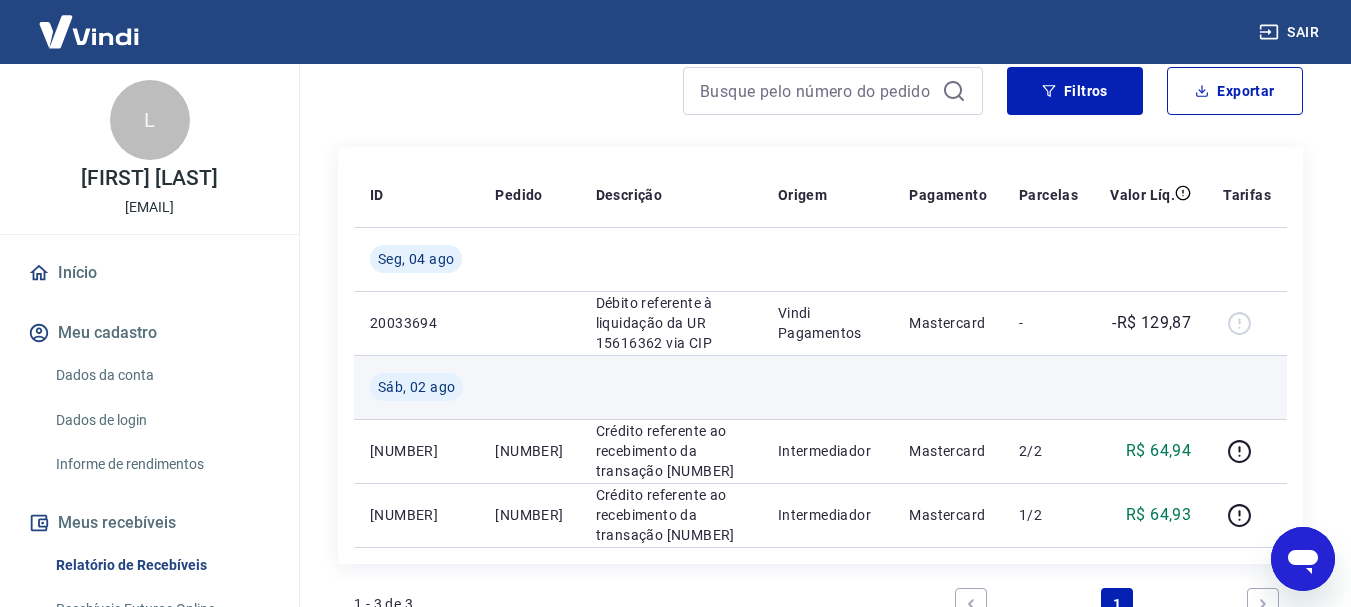 scroll, scrollTop: 400, scrollLeft: 0, axis: vertical 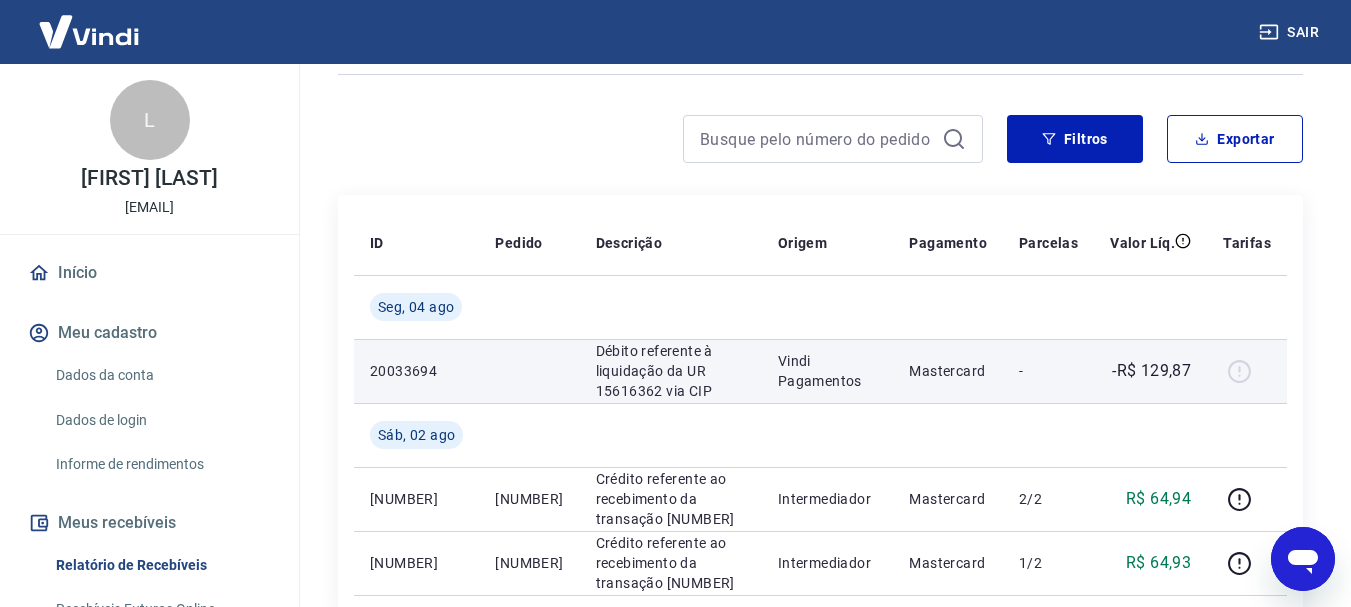 click on "Débito referente à liquidação da UR 15616362 via CIP" at bounding box center (671, 371) 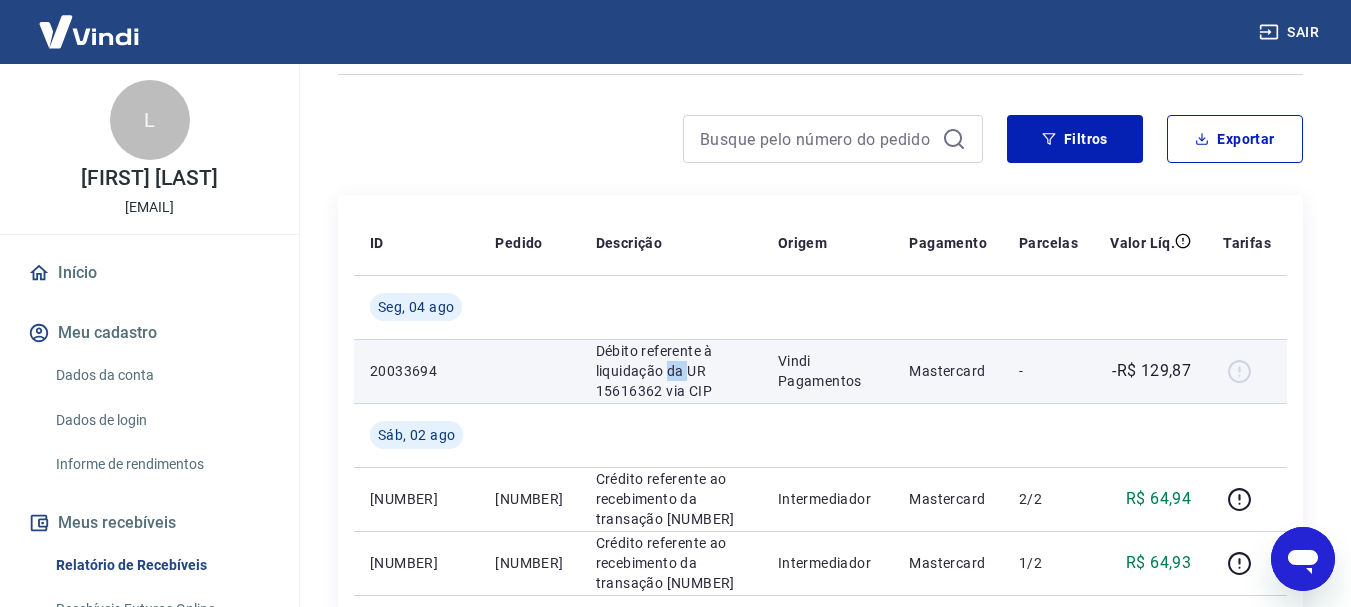 click on "Débito referente à liquidação da UR 15616362 via CIP" at bounding box center (671, 371) 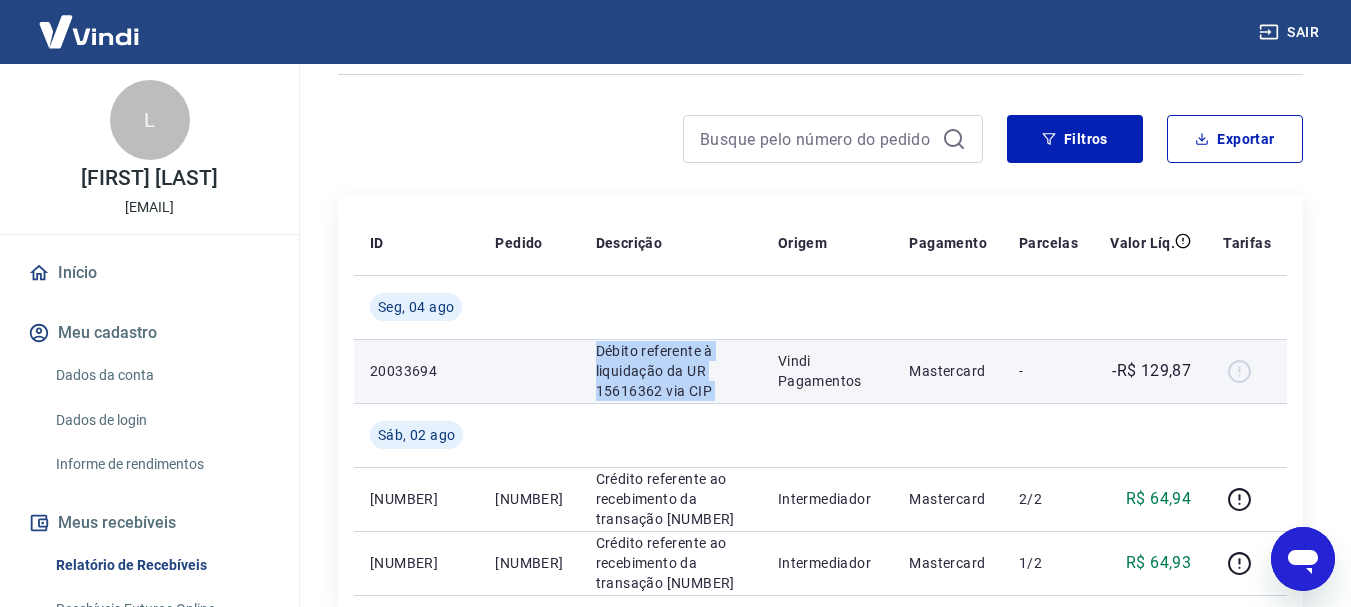 drag, startPoint x: 733, startPoint y: 362, endPoint x: 734, endPoint y: 398, distance: 36.013885 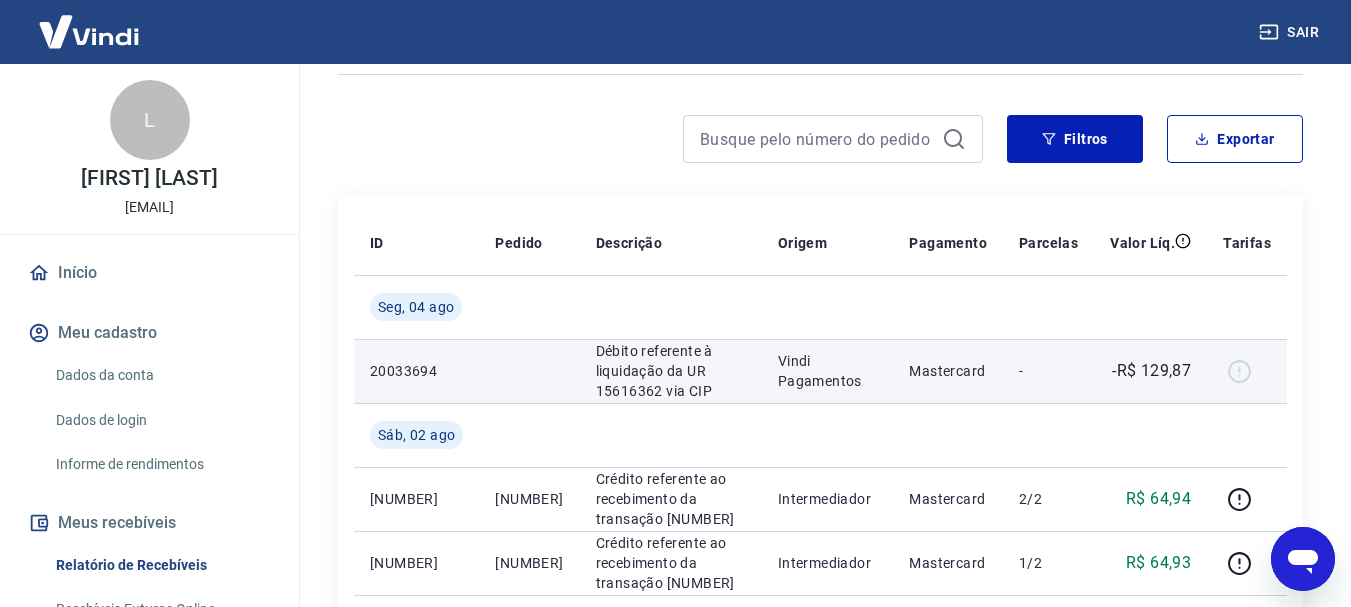 click on "Vindi Pagamentos" at bounding box center (828, 371) 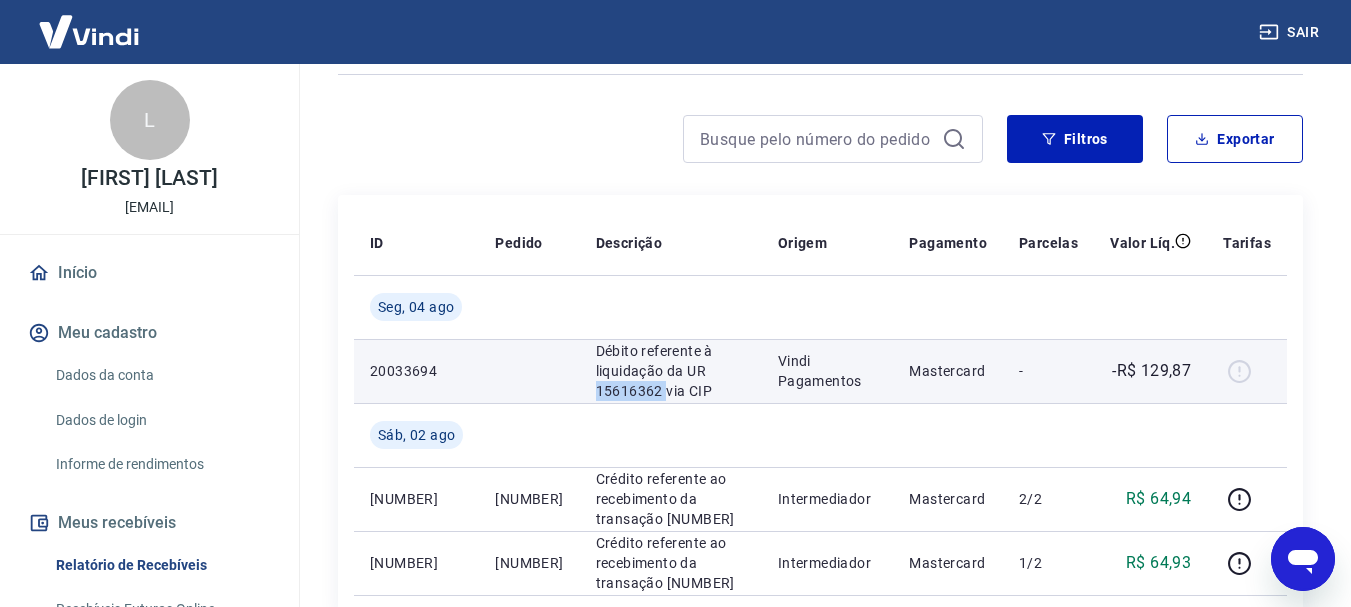 click on "Débito referente à liquidação da UR 15616362 via CIP" at bounding box center [671, 371] 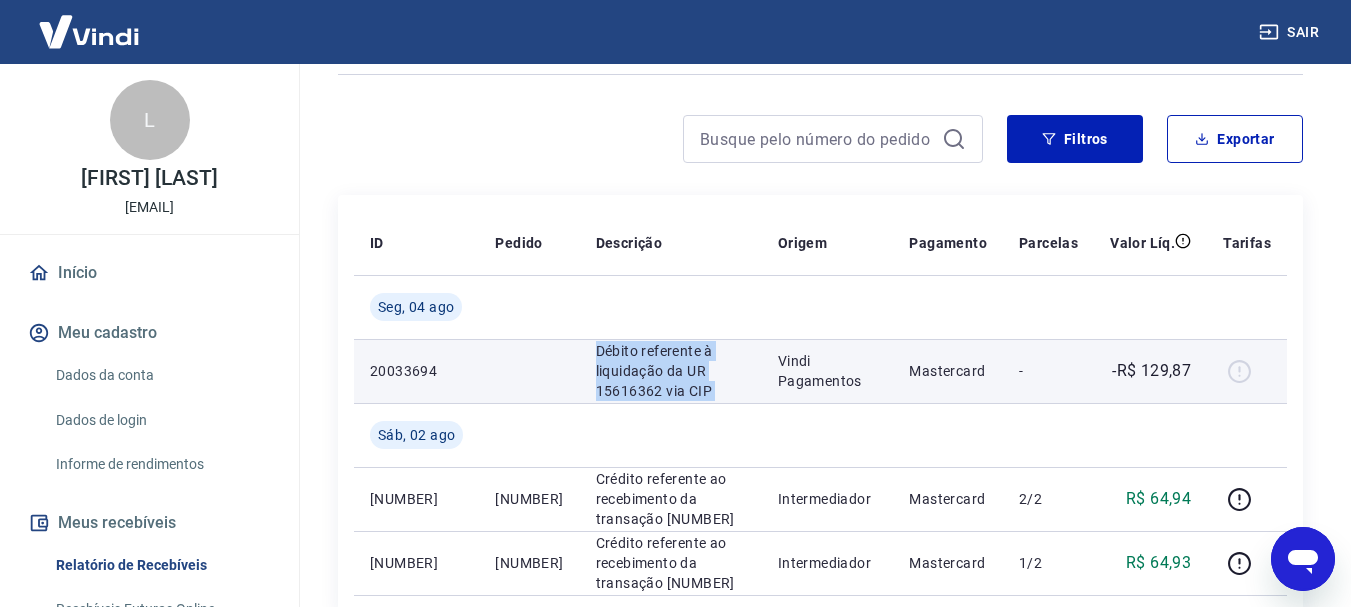 click on "Débito referente à liquidação da UR 15616362 via CIP" at bounding box center [671, 371] 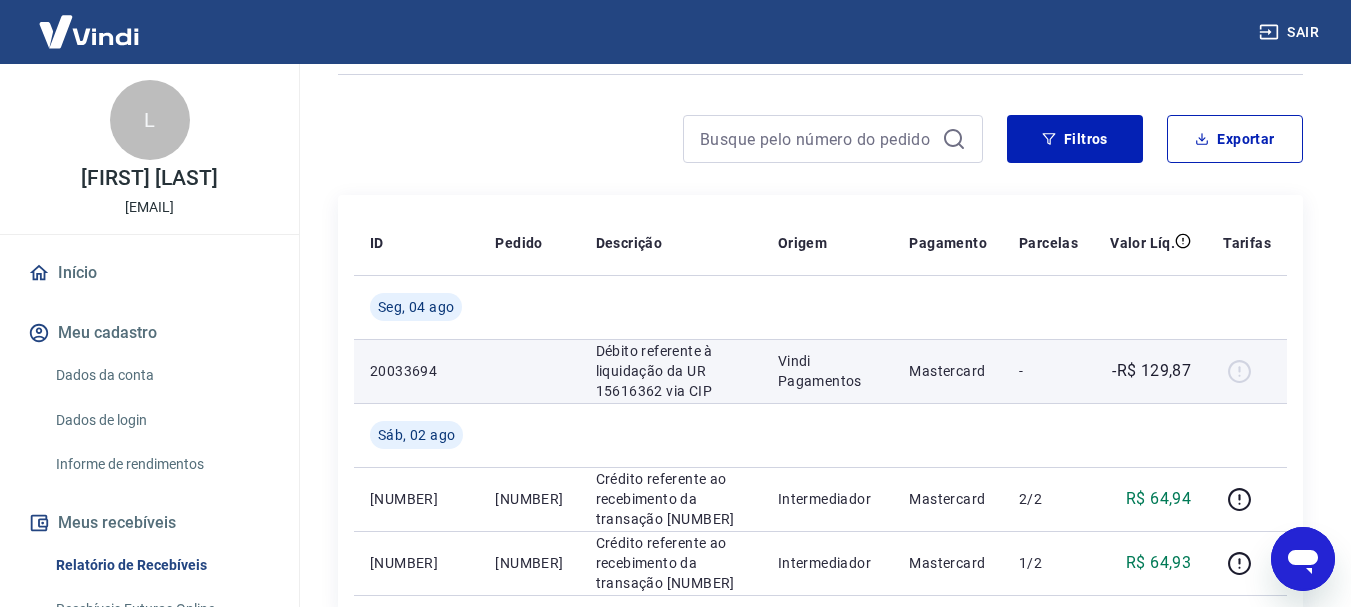 click on "-R$ 129,87" at bounding box center [1151, 371] 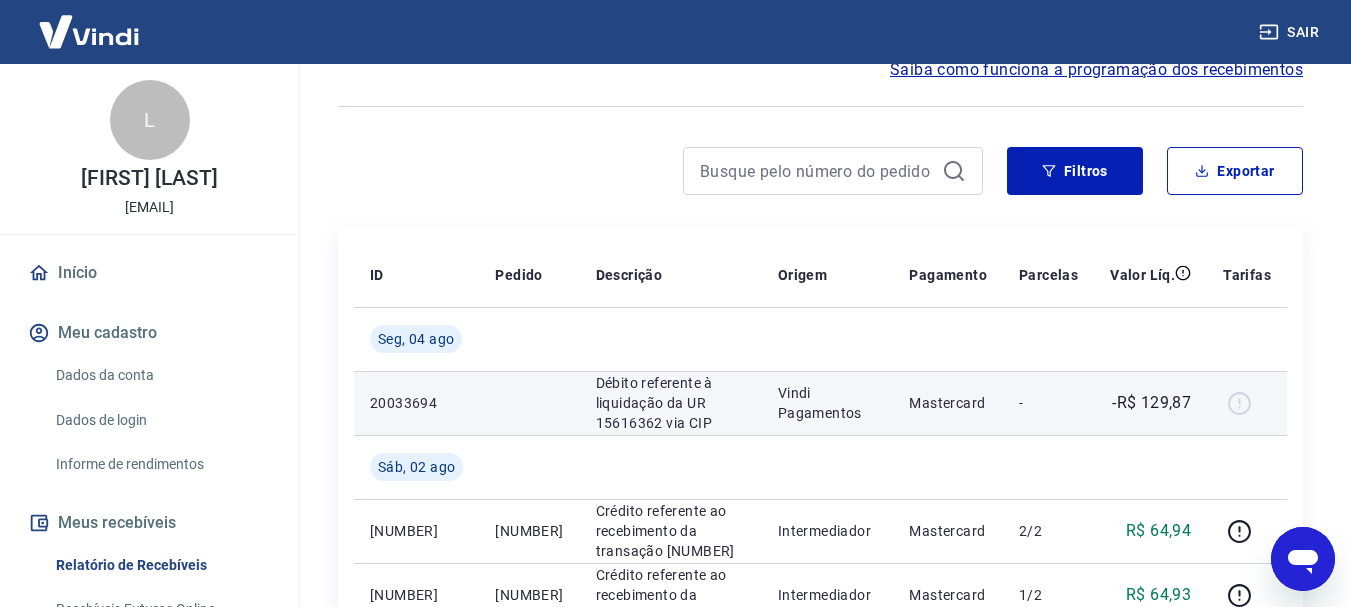 scroll, scrollTop: 320, scrollLeft: 0, axis: vertical 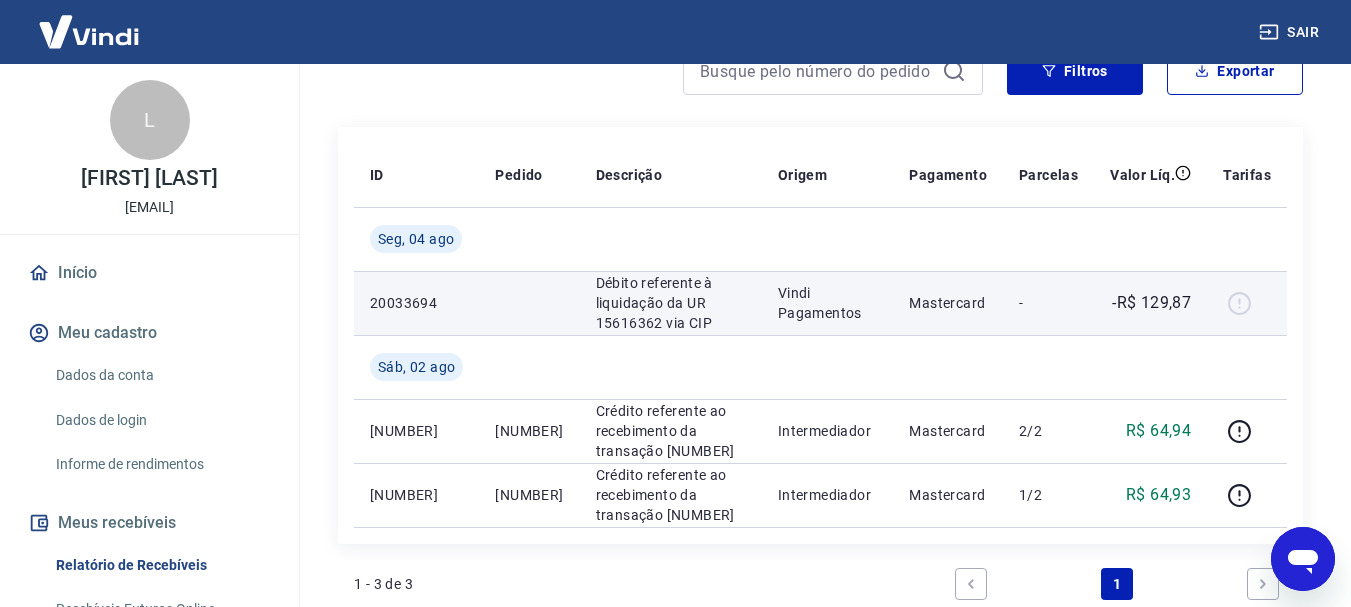 click on "Débito referente à liquidação da UR 15616362 via CIP" at bounding box center (671, 303) 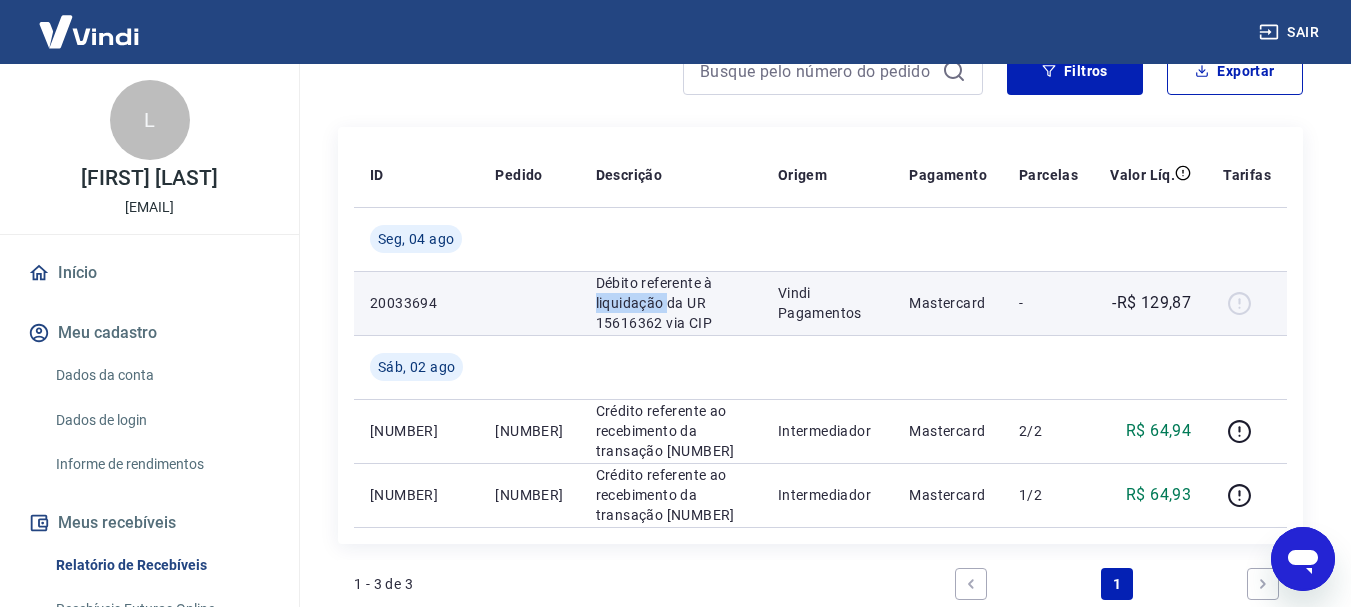 click on "Débito referente à liquidação da UR 15616362 via CIP" at bounding box center (671, 303) 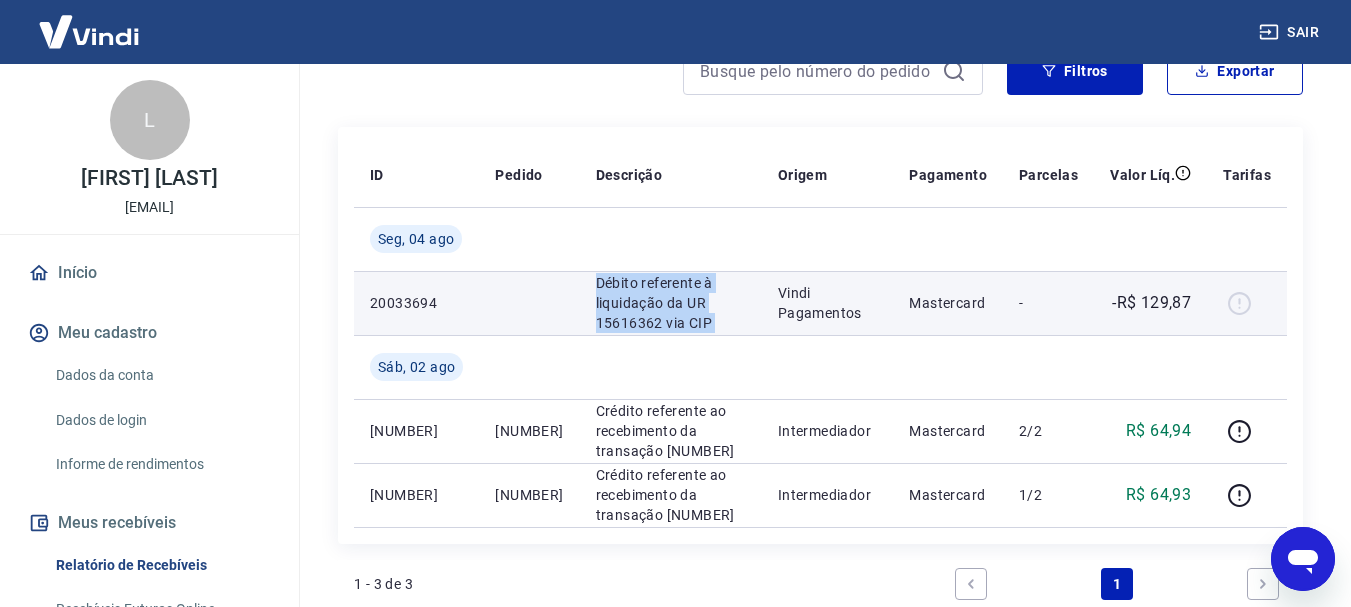 click on "Débito referente à liquidação da UR 15616362 via CIP" at bounding box center [671, 303] 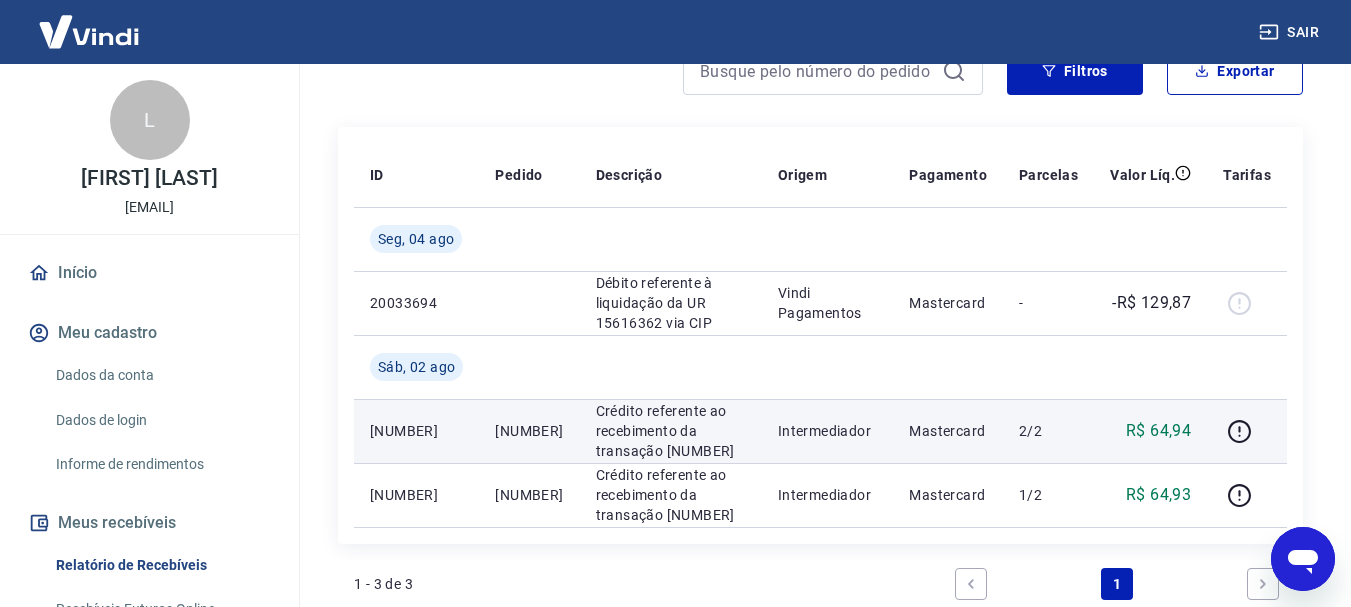 click on "Crédito referente ao recebimento da transação 218995243" at bounding box center [671, 431] 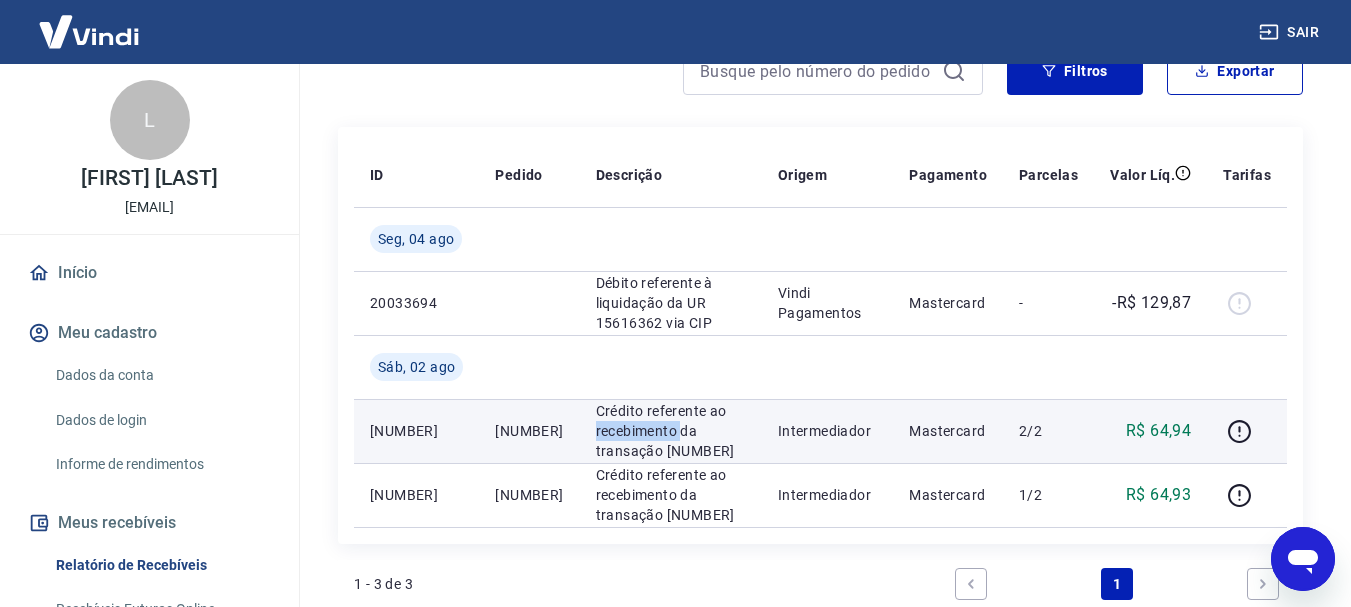 click on "Crédito referente ao recebimento da transação 218995243" at bounding box center (671, 431) 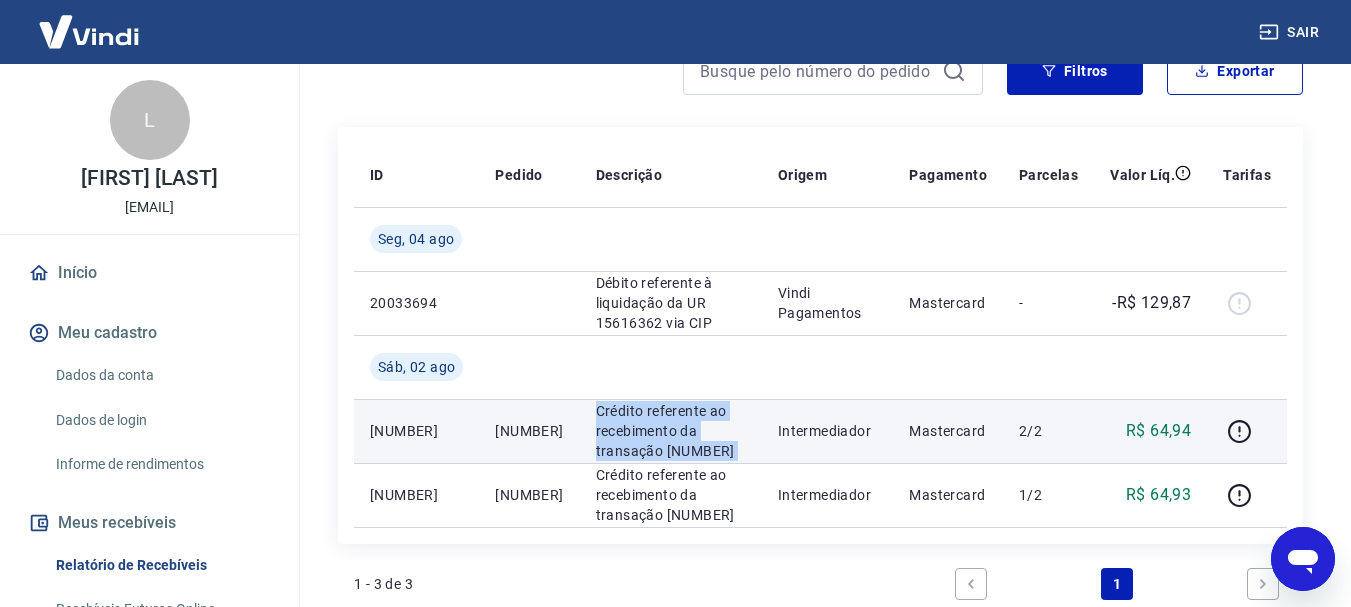 click on "Crédito referente ao recebimento da transação 218995243" at bounding box center (671, 431) 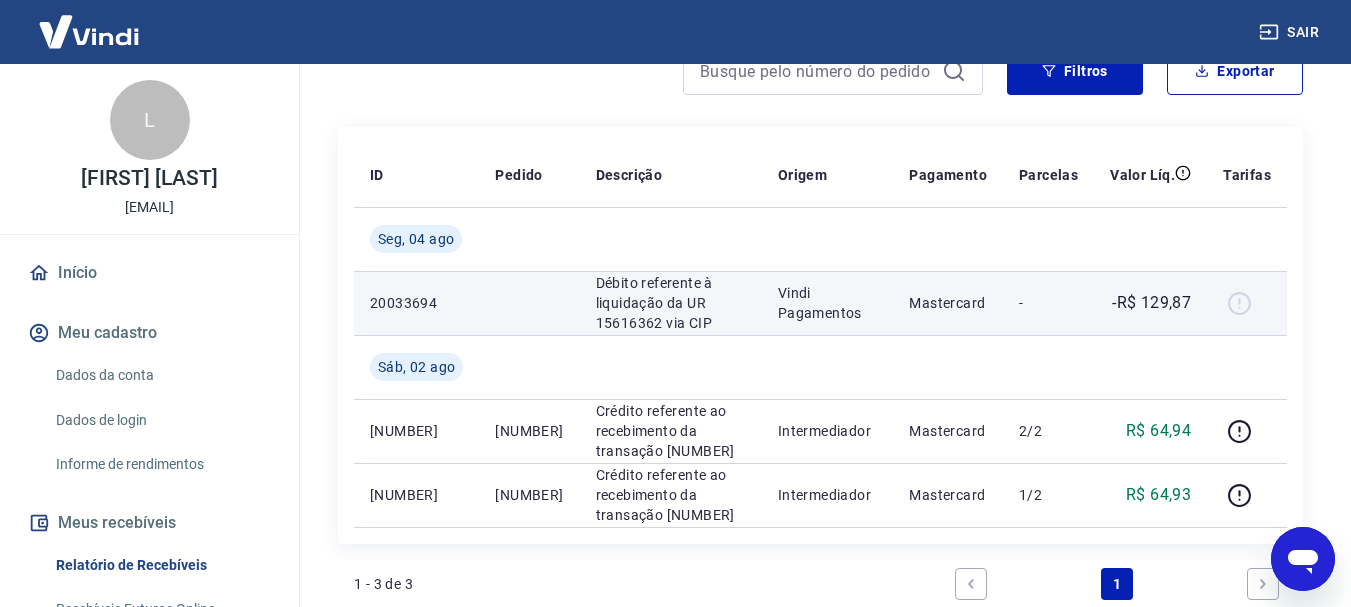 click on "Vindi Pagamentos" at bounding box center [828, 303] 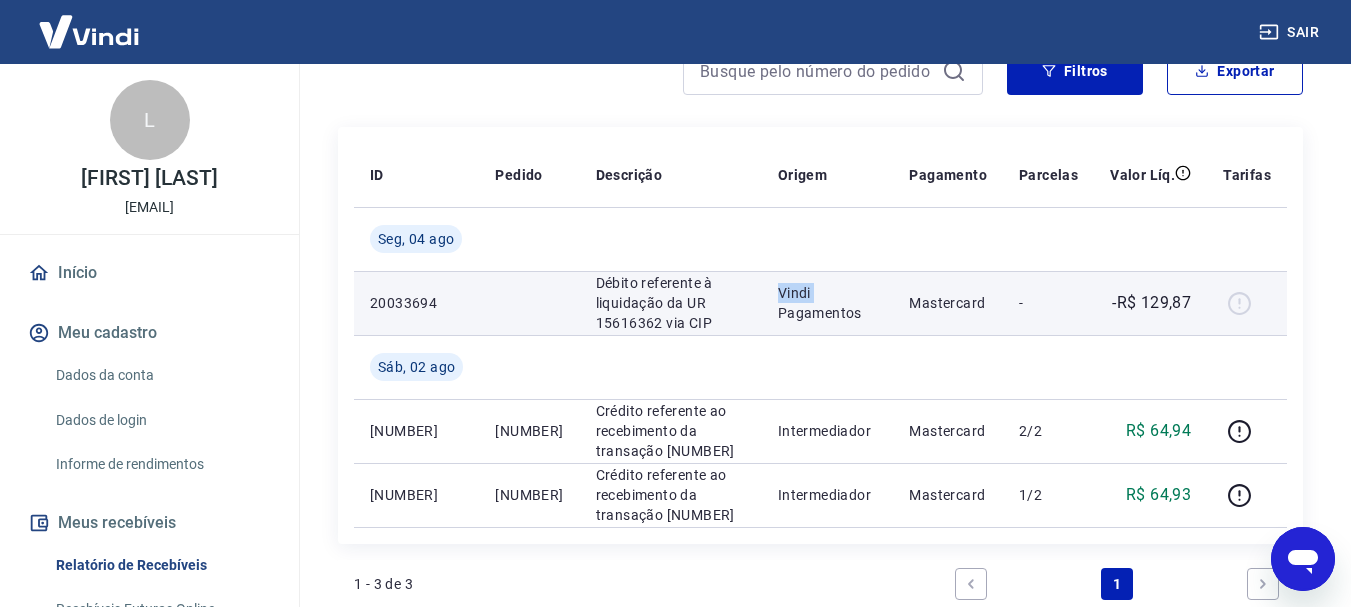 click on "Vindi Pagamentos" at bounding box center [828, 303] 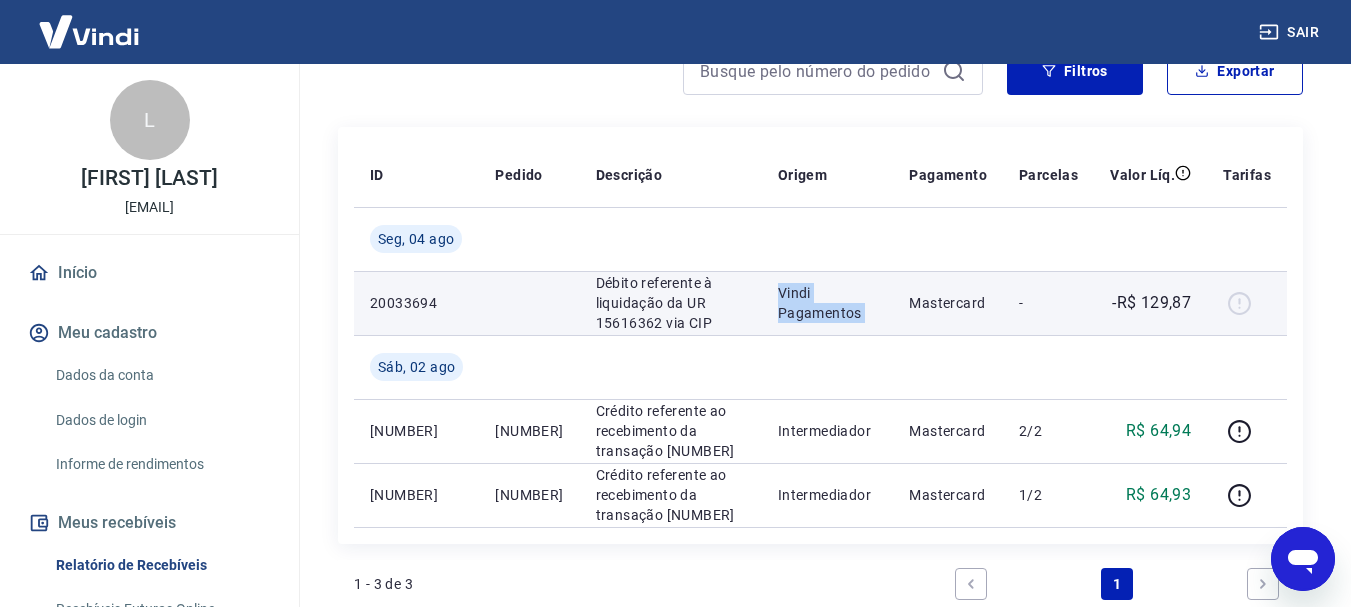 click on "Vindi Pagamentos" at bounding box center [828, 303] 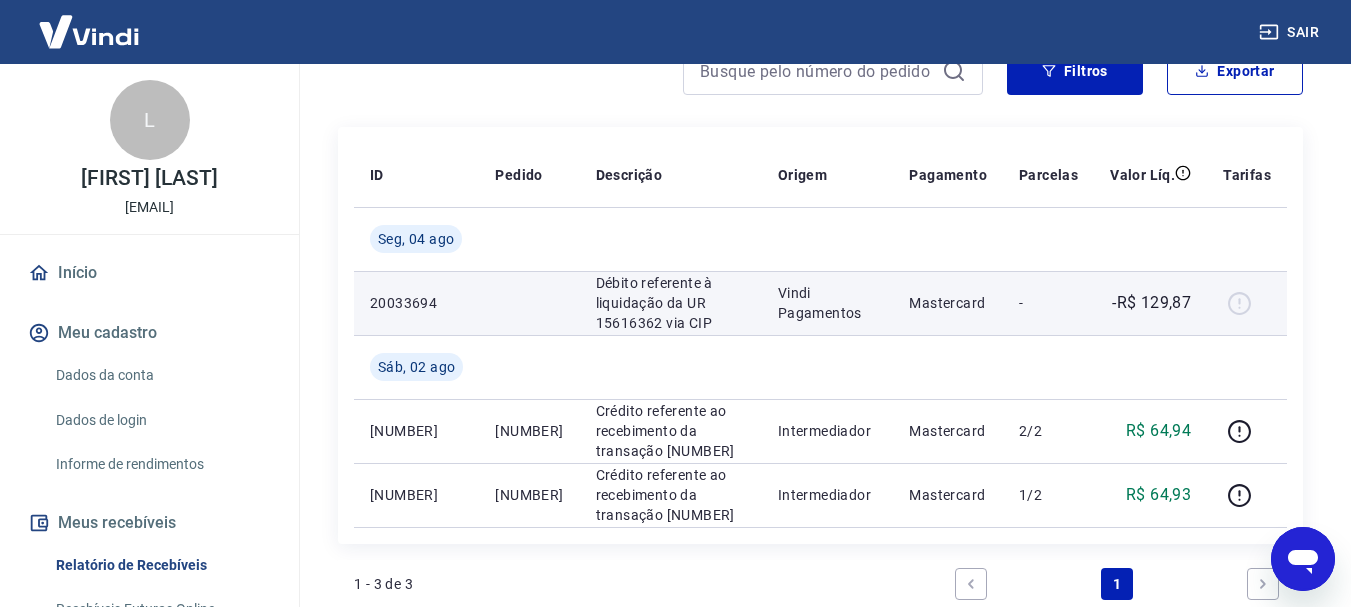 click on "-" at bounding box center [1048, 303] 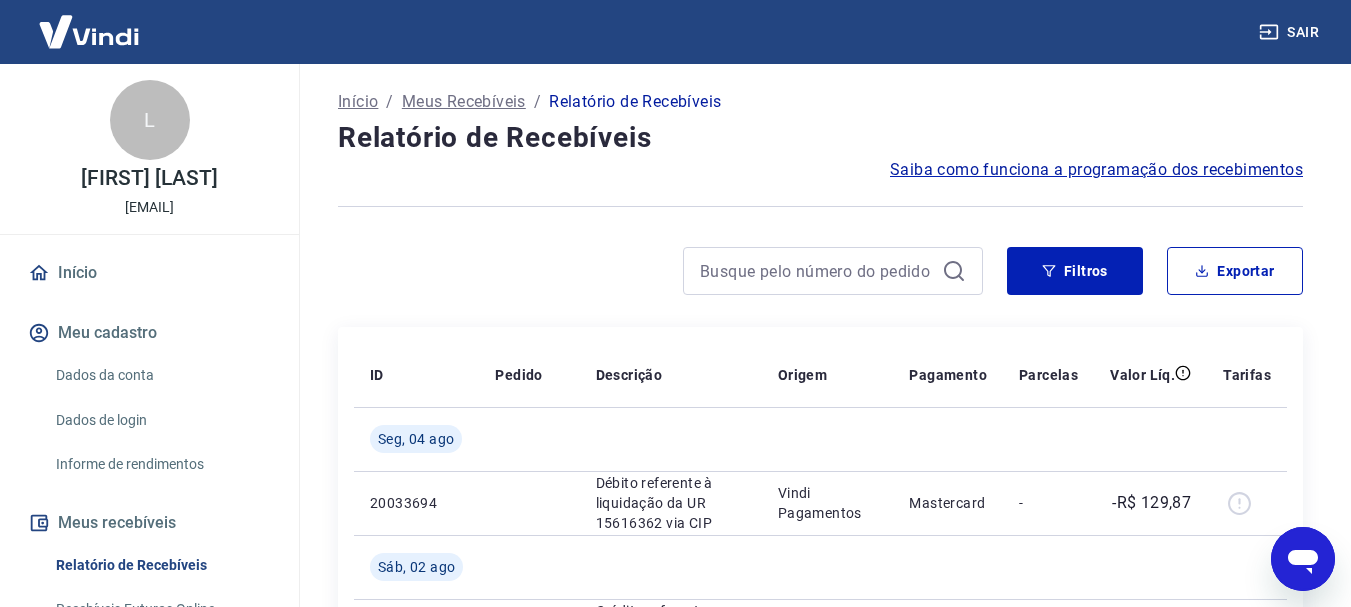 scroll, scrollTop: 420, scrollLeft: 0, axis: vertical 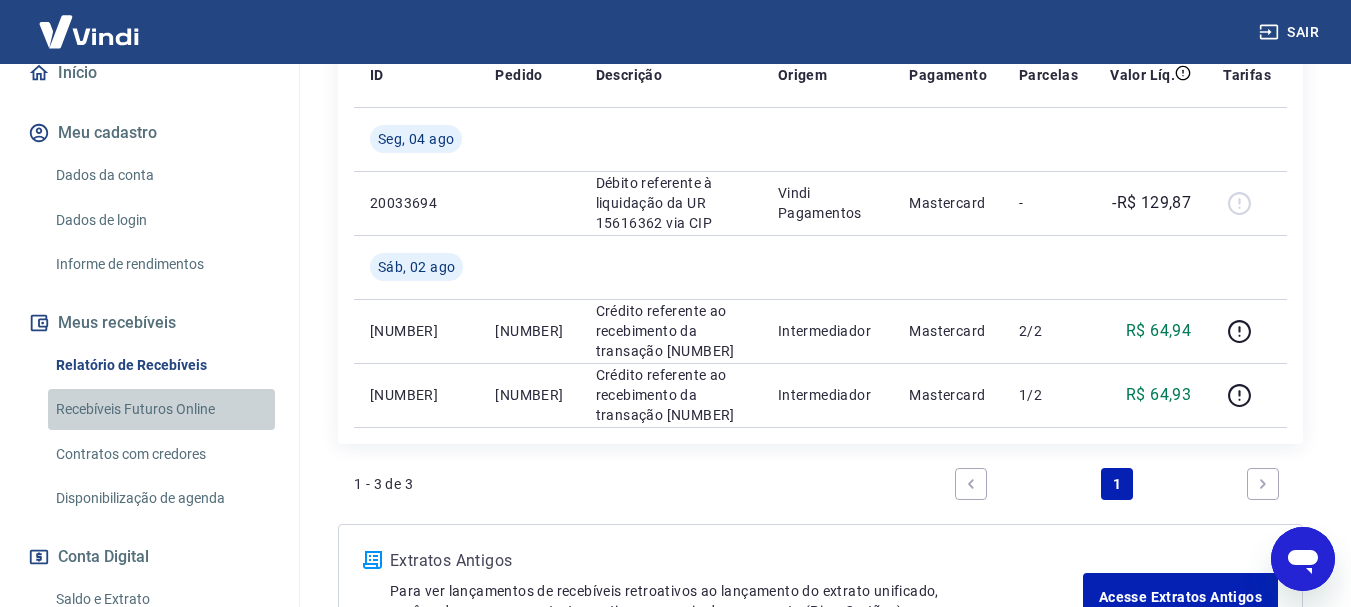 click on "Recebíveis Futuros Online" at bounding box center [161, 409] 